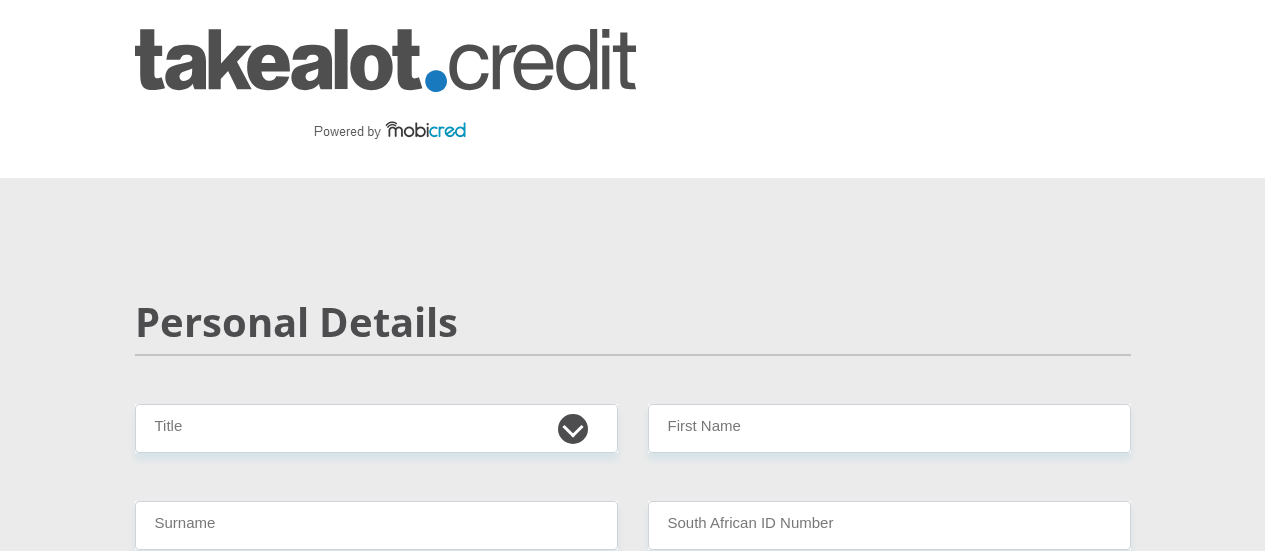 scroll, scrollTop: 0, scrollLeft: 0, axis: both 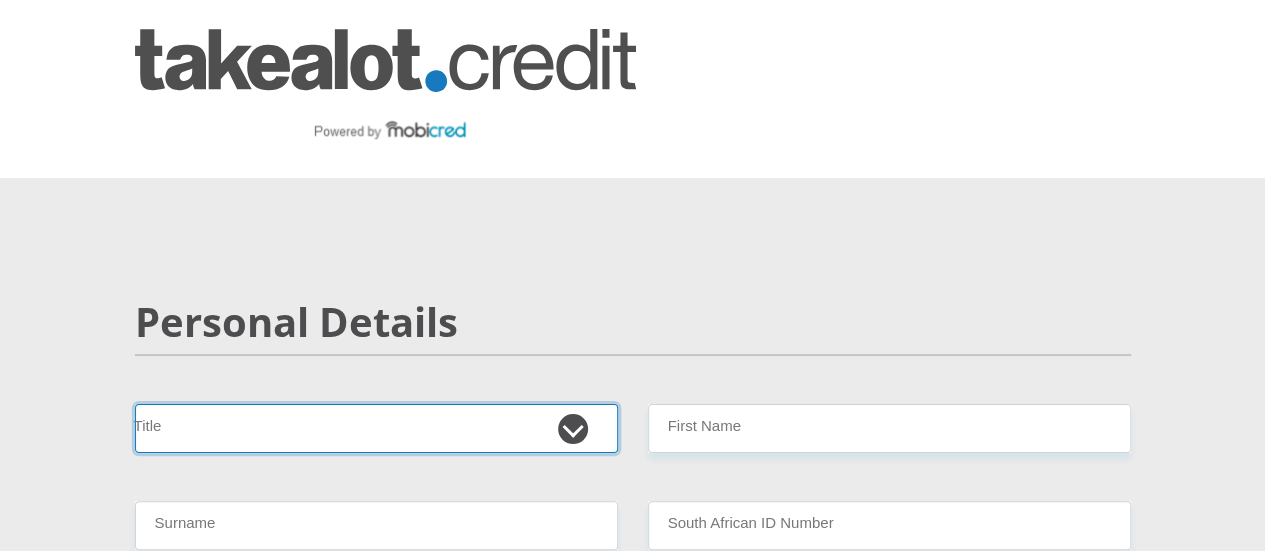 click on "Mr
Ms
Mrs
Dr
Other" at bounding box center [376, 428] 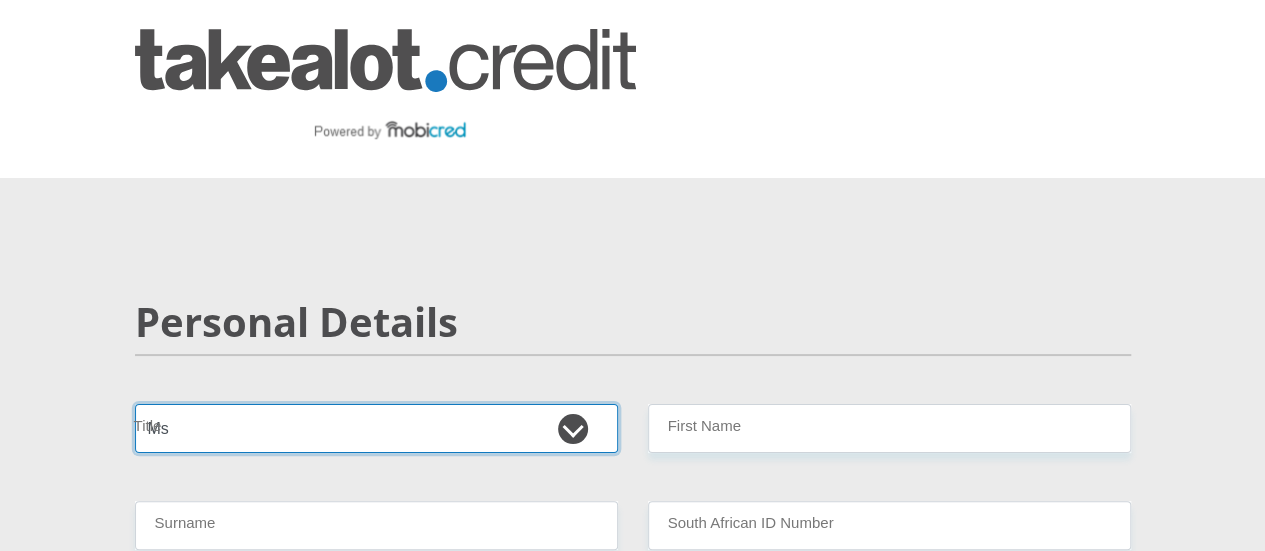 click on "Mr
Ms
Mrs
Dr
Other" at bounding box center (376, 428) 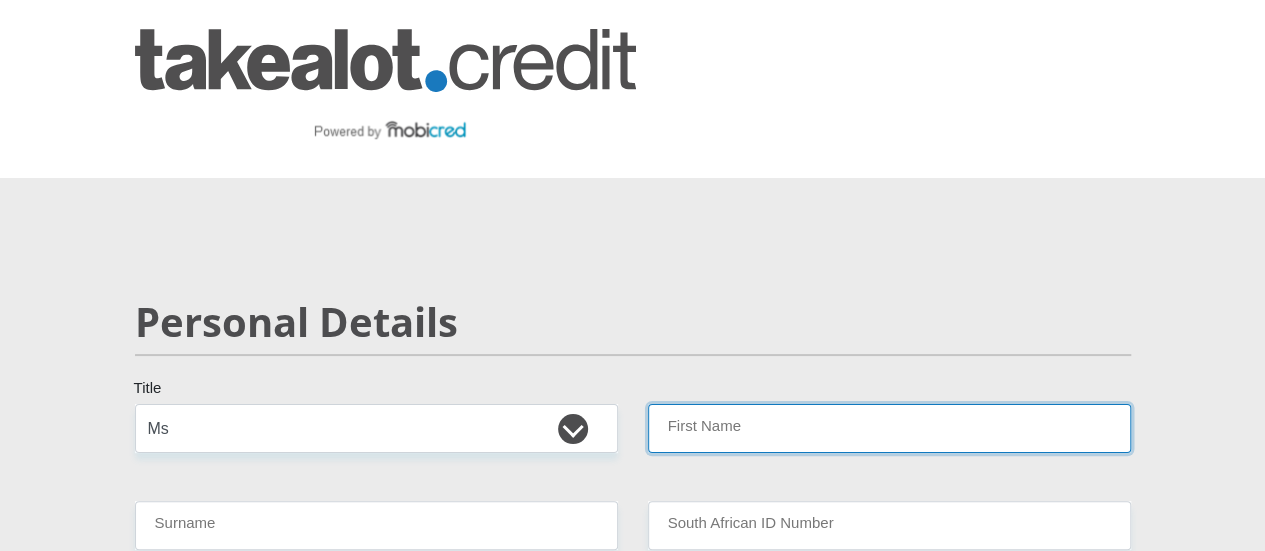 click on "First Name" at bounding box center [889, 428] 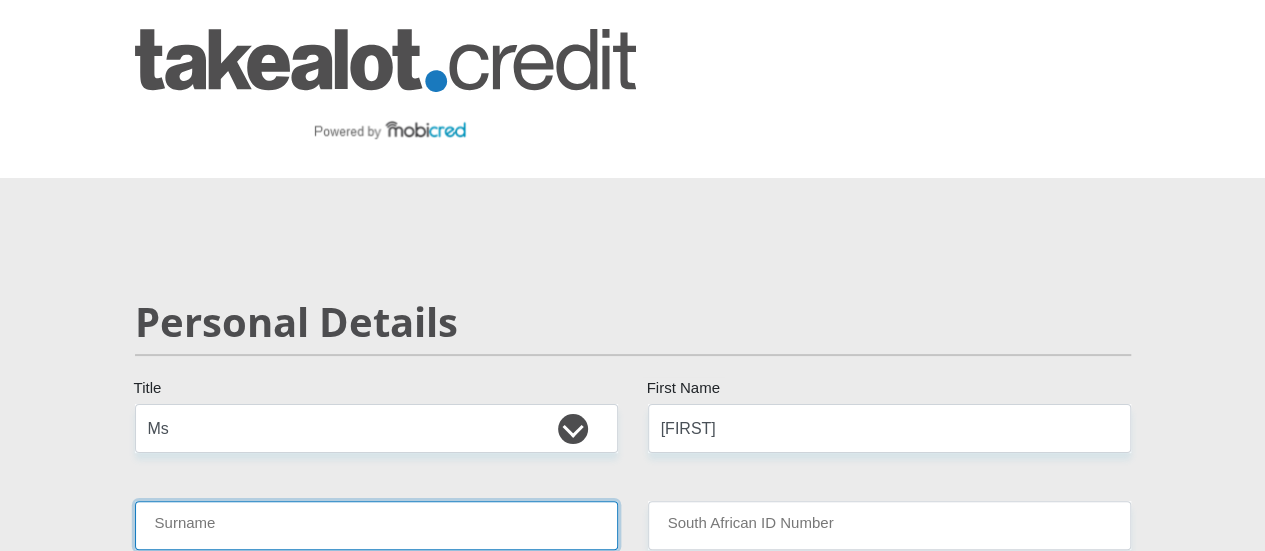 type on "[LAST]" 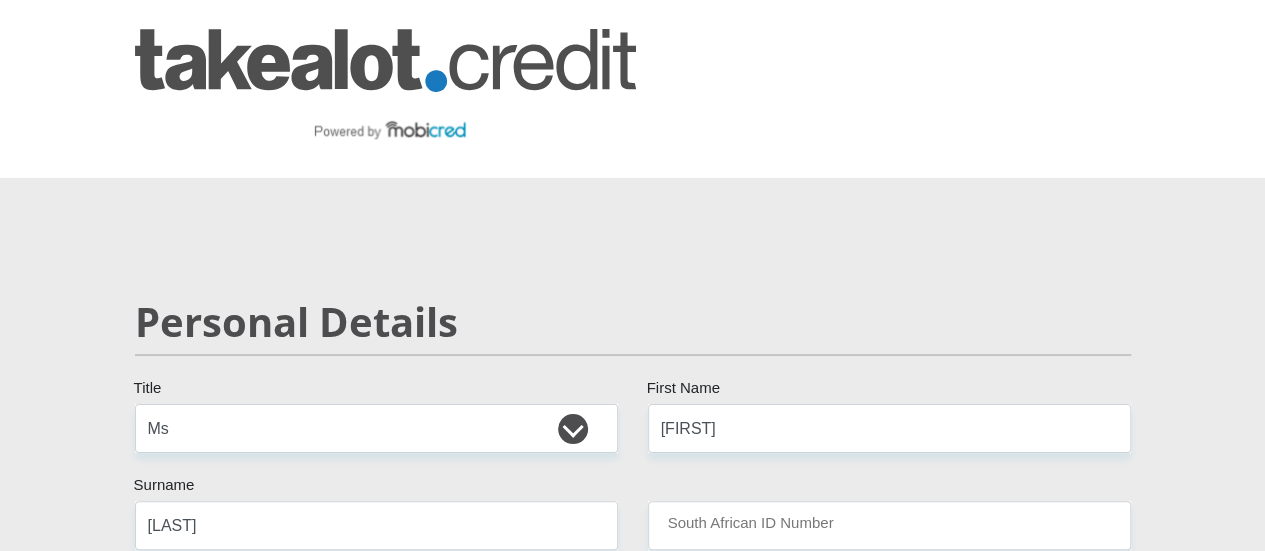 select on "ZAF" 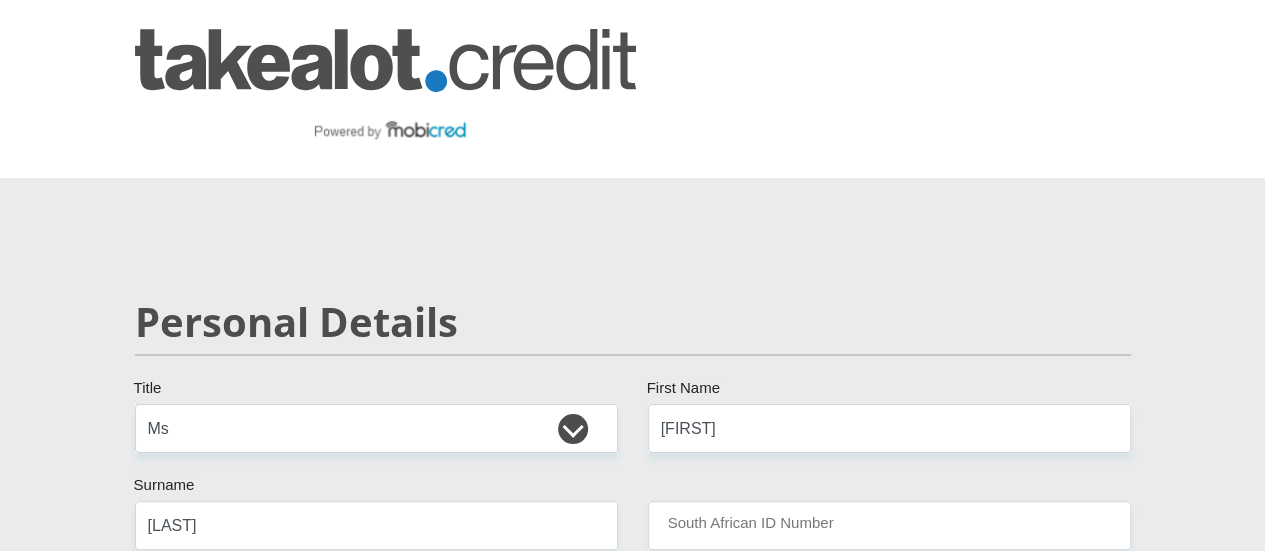 type on "[PHONE]" 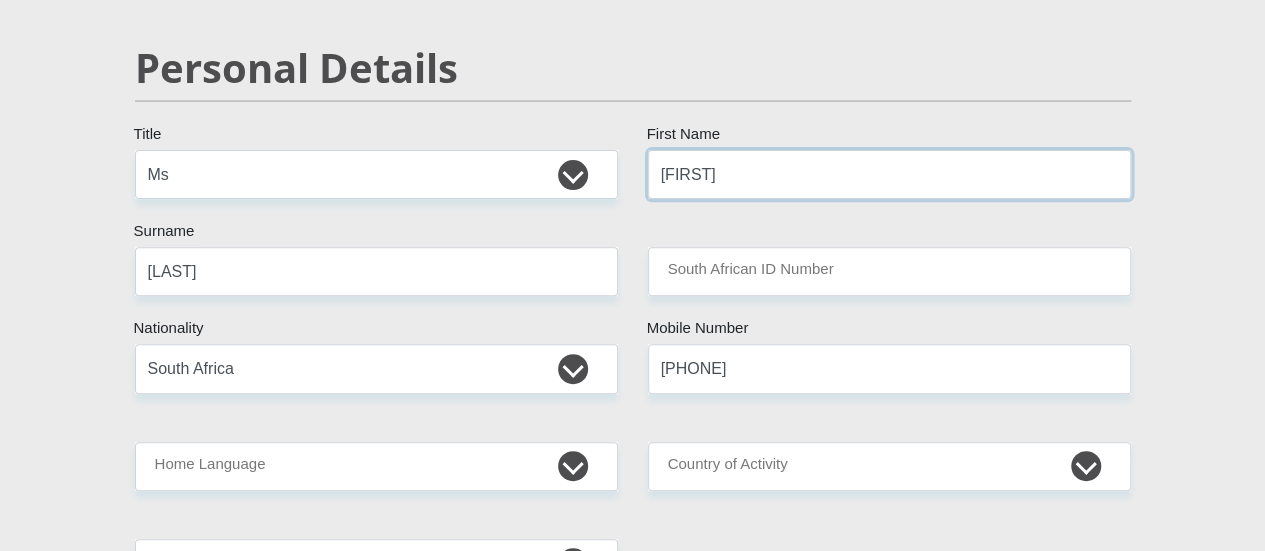 scroll, scrollTop: 300, scrollLeft: 0, axis: vertical 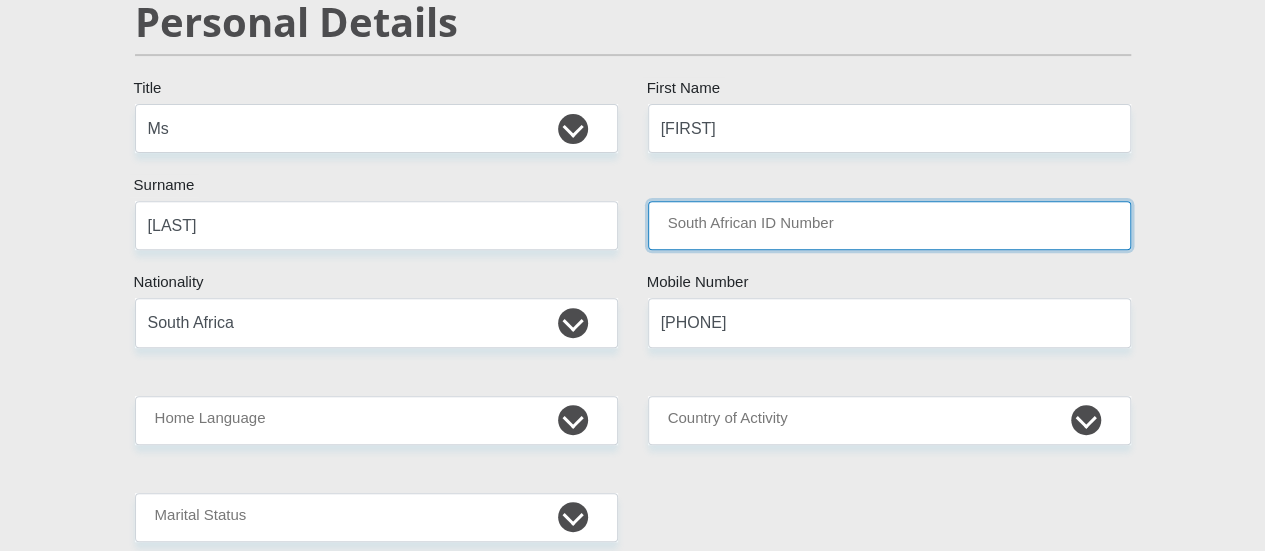 click on "South African ID Number" at bounding box center (889, 225) 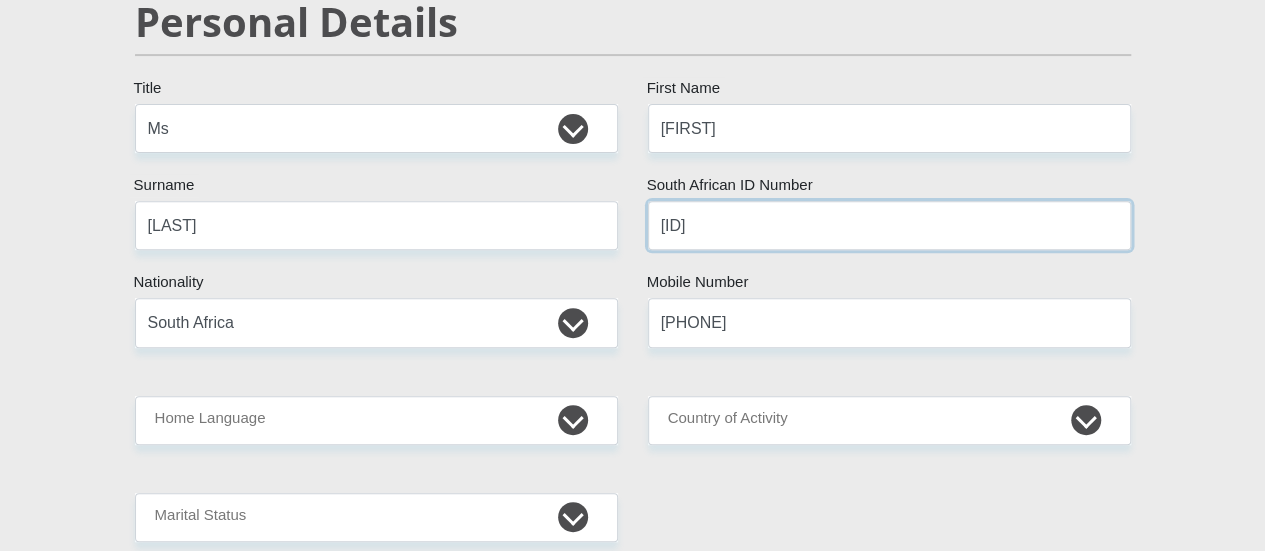 type on "[ID]" 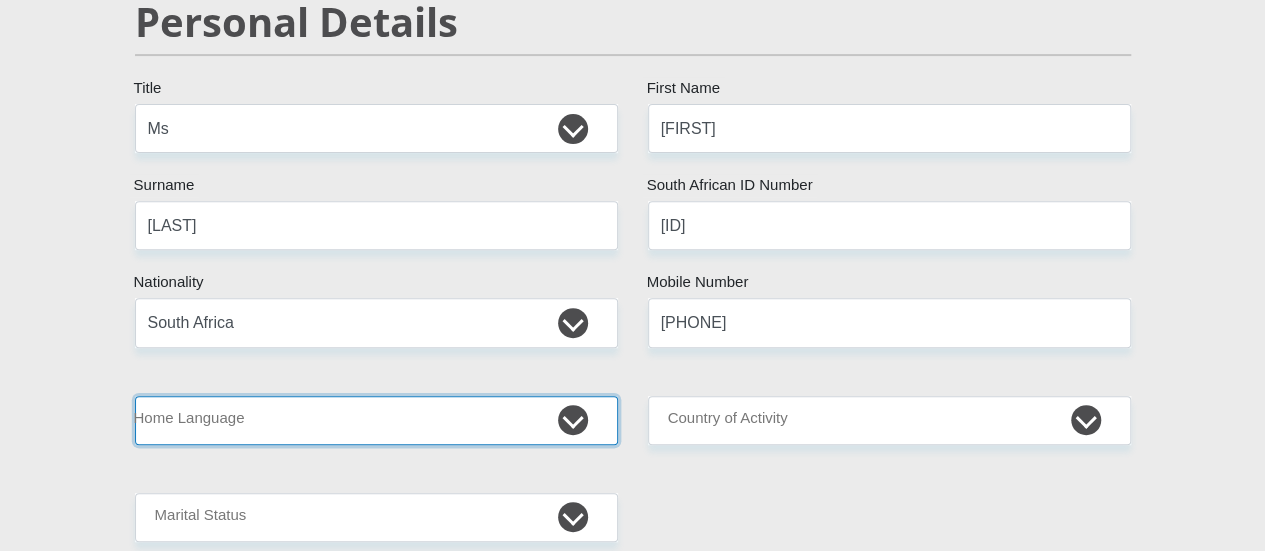 click on "Afrikaans
English
Sepedi
South Ndebele
Southern Sotho
Swati
Tsonga
Tswana
Venda
Xhosa
Zulu
Other" at bounding box center [376, 420] 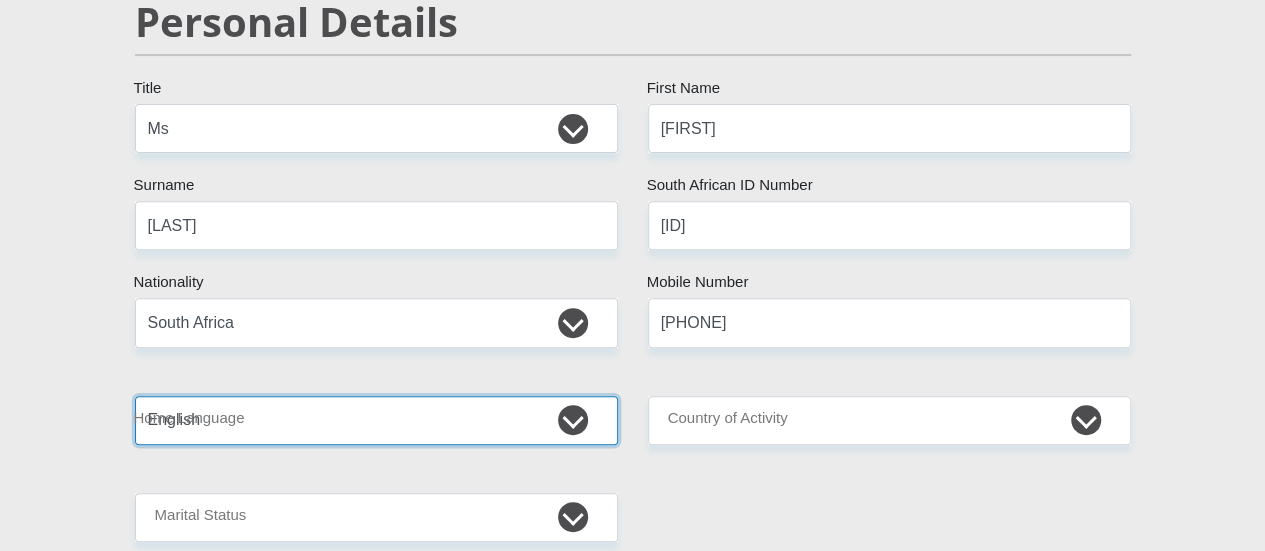 click on "Afrikaans
English
Sepedi
South Ndebele
Southern Sotho
Swati
Tsonga
Tswana
Venda
Xhosa
Zulu
Other" at bounding box center [376, 420] 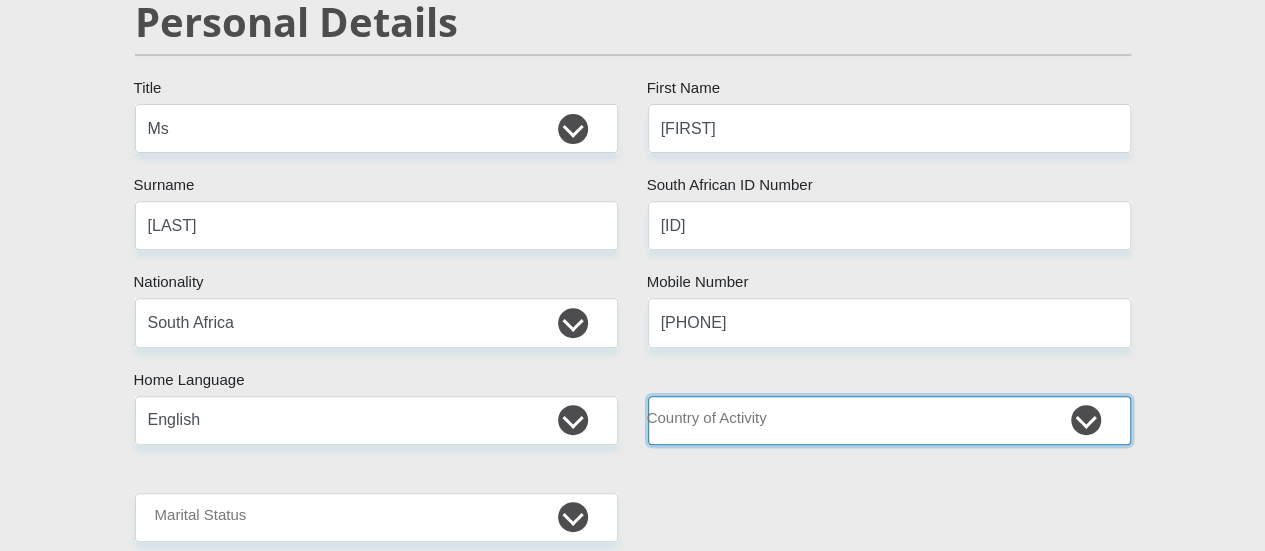 click on "South Africa
Afghanistan
Aland Islands
Albania
Algeria
America Samoa
American Virgin Islands
Andorra
Angola
Anguilla
Antarctica
Antigua and Barbuda
Argentina
Armenia
Aruba
Ascension Island
Australia
Austria
Azerbaijan
Chad" at bounding box center (889, 420) 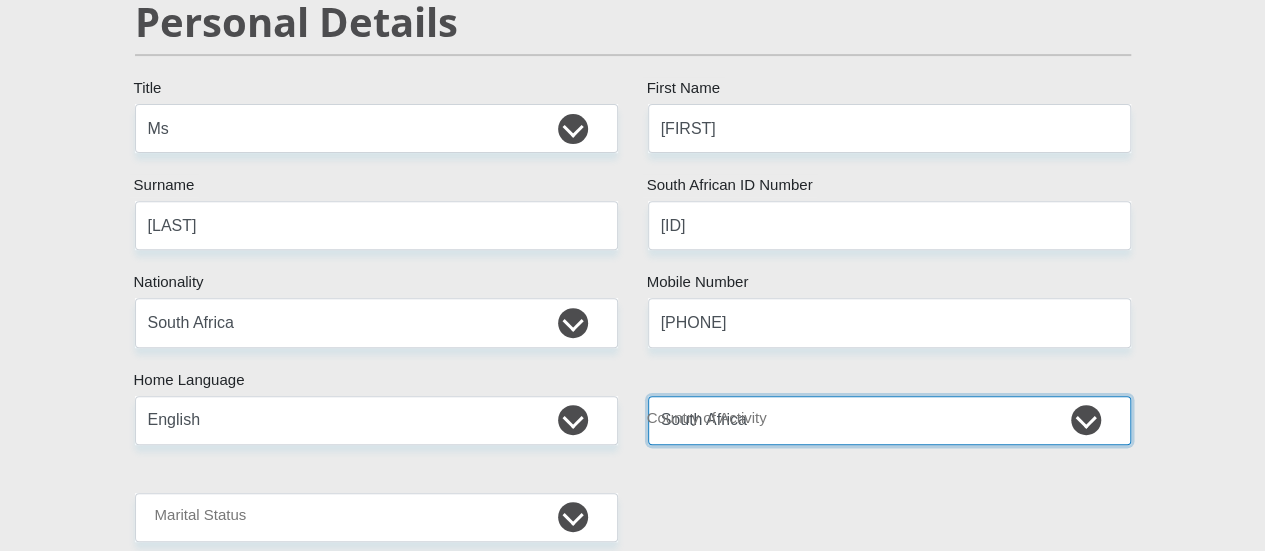 click on "South Africa
Afghanistan
Aland Islands
Albania
Algeria
America Samoa
American Virgin Islands
Andorra
Angola
Anguilla
Antarctica
Antigua and Barbuda
Argentina
Armenia
Aruba
Ascension Island
Australia
Austria
Azerbaijan
Chad" at bounding box center [889, 420] 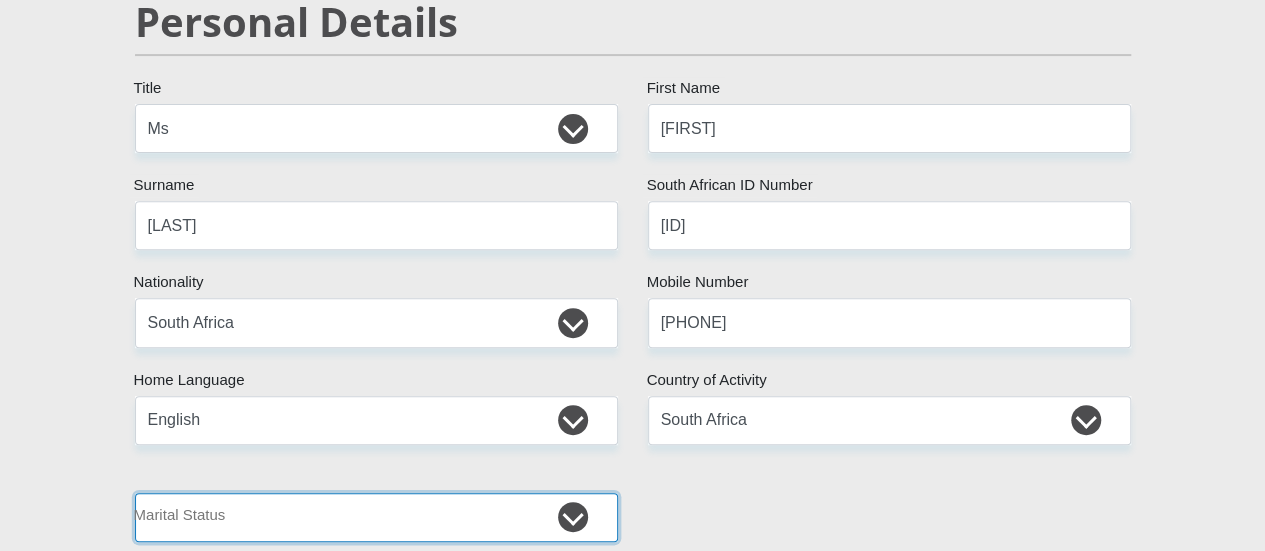 click on "Married ANC
Single
Divorced
Widowed
Married COP or Customary Law" at bounding box center (376, 517) 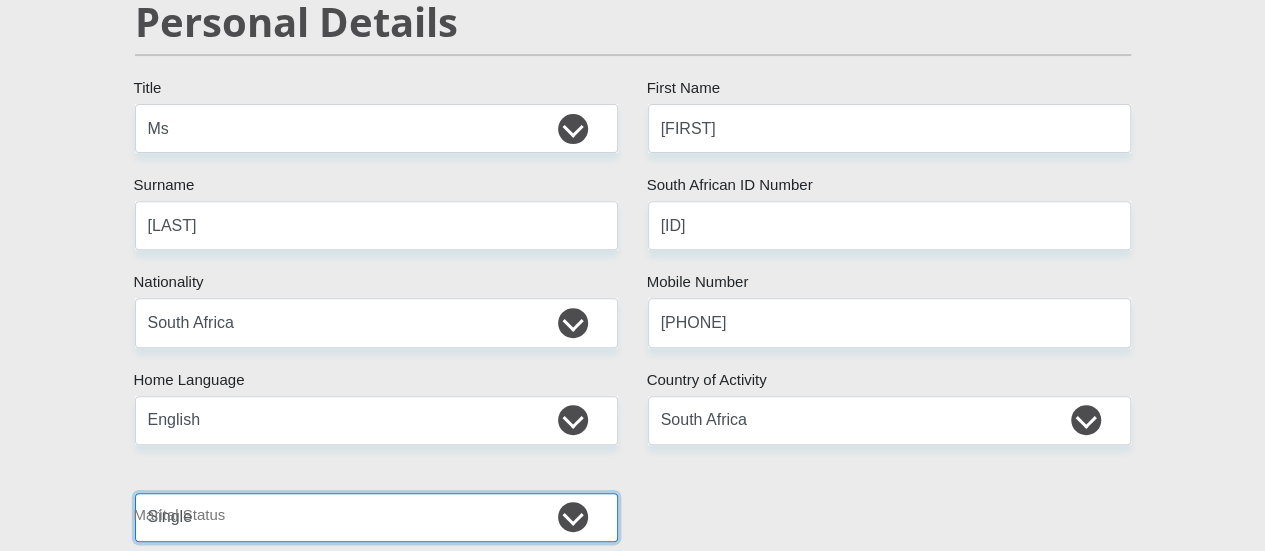 click on "Married ANC
Single
Divorced
Widowed
Married COP or Customary Law" at bounding box center [376, 517] 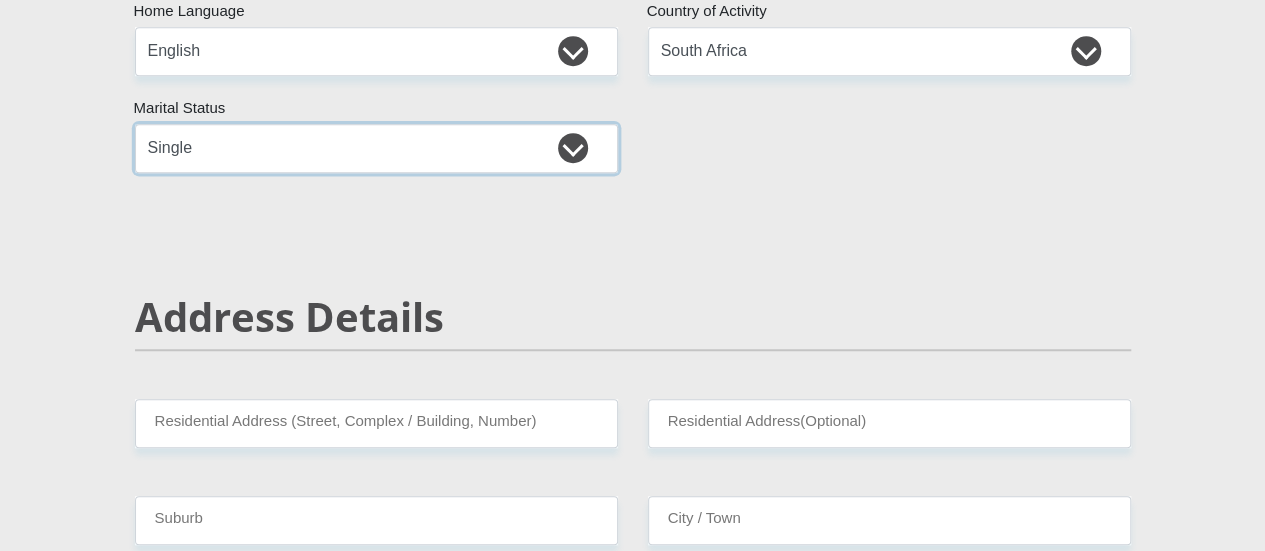 scroll, scrollTop: 700, scrollLeft: 0, axis: vertical 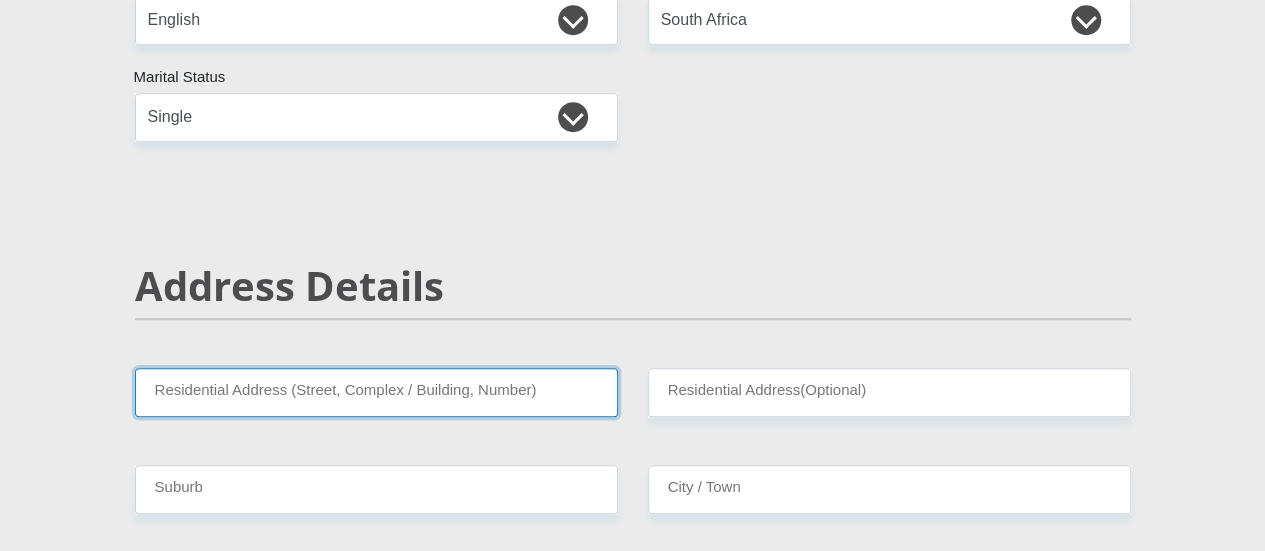 click on "Residential Address (Street, Complex / Building, Number)" at bounding box center [376, 392] 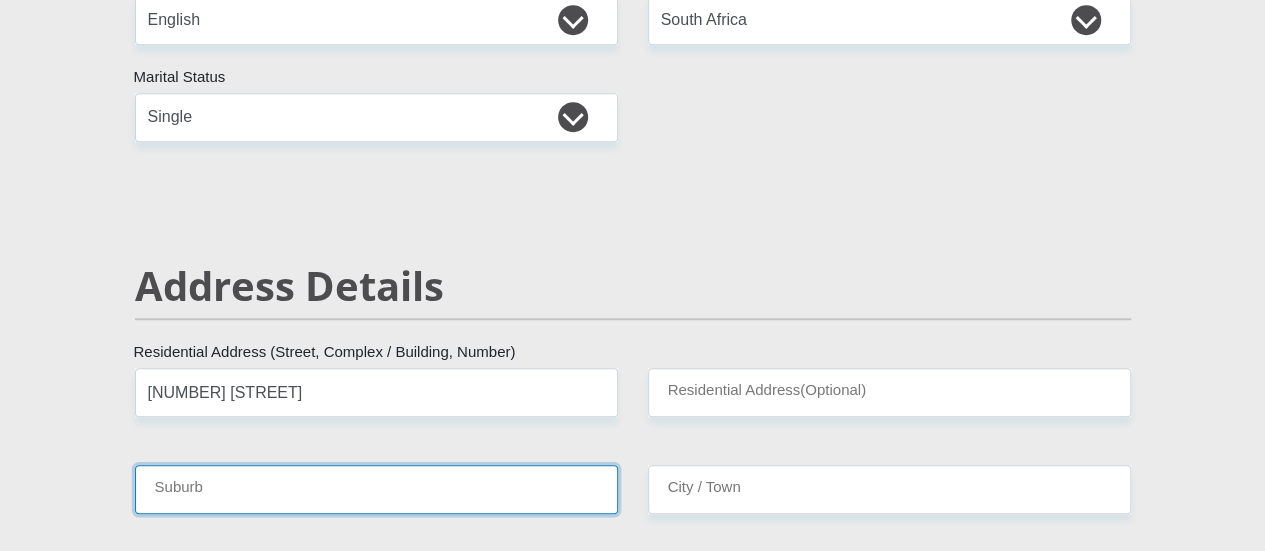 type on "Cape Town" 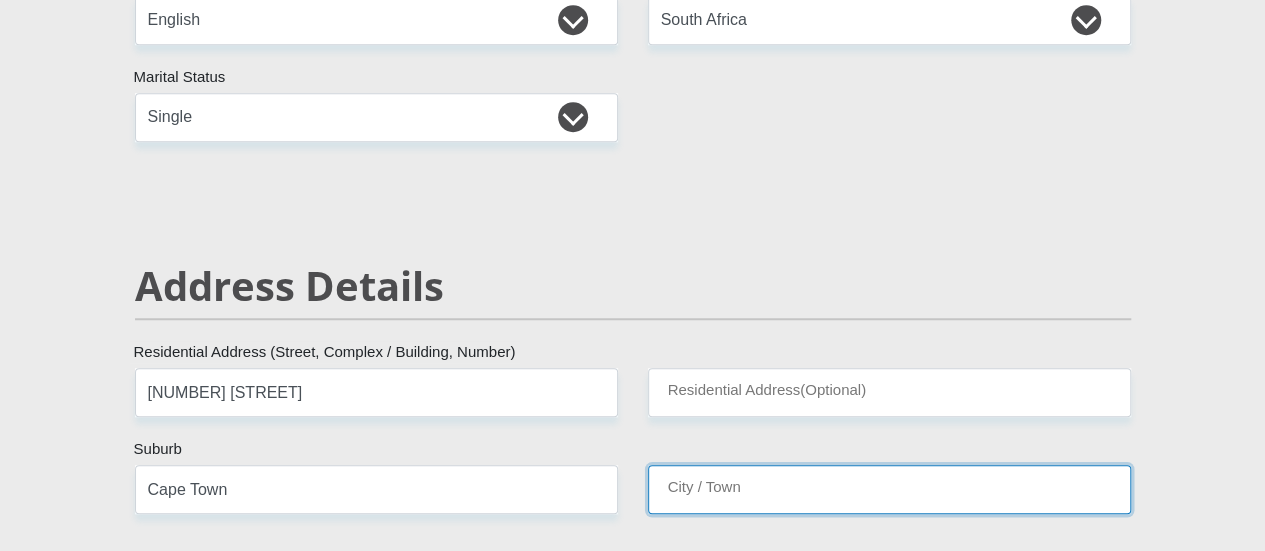 type on "Cape Town" 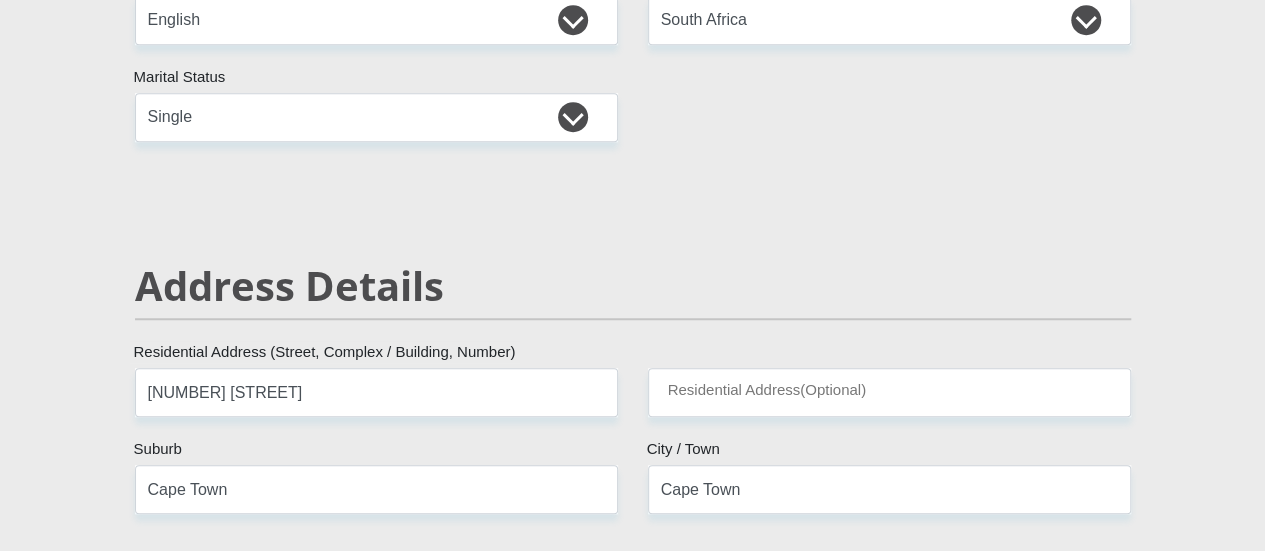 type on "7570" 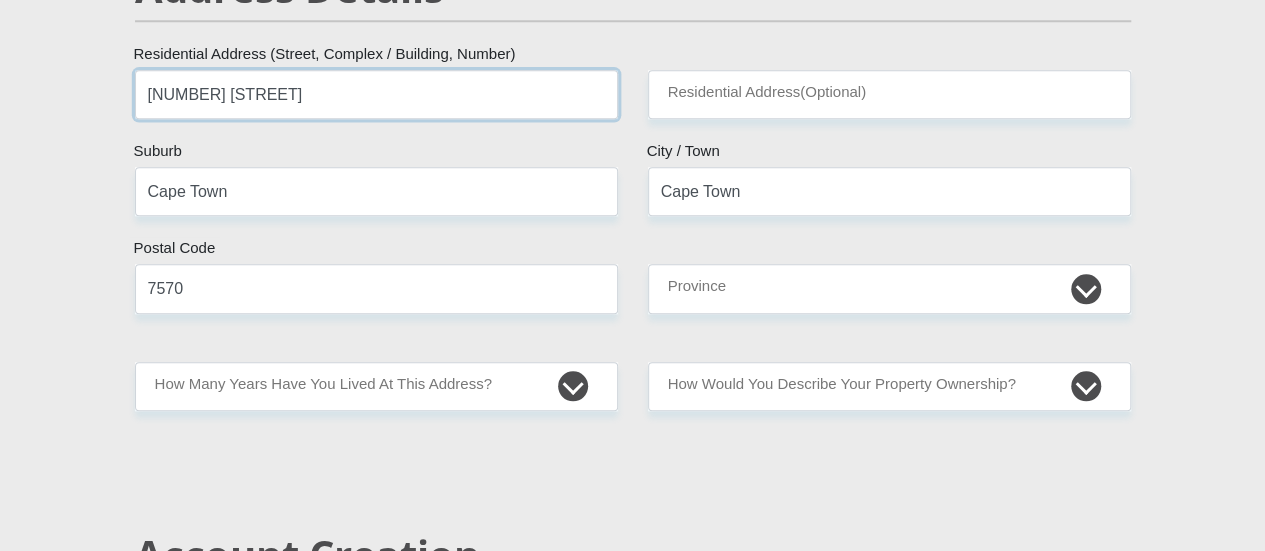 scroll, scrollTop: 1000, scrollLeft: 0, axis: vertical 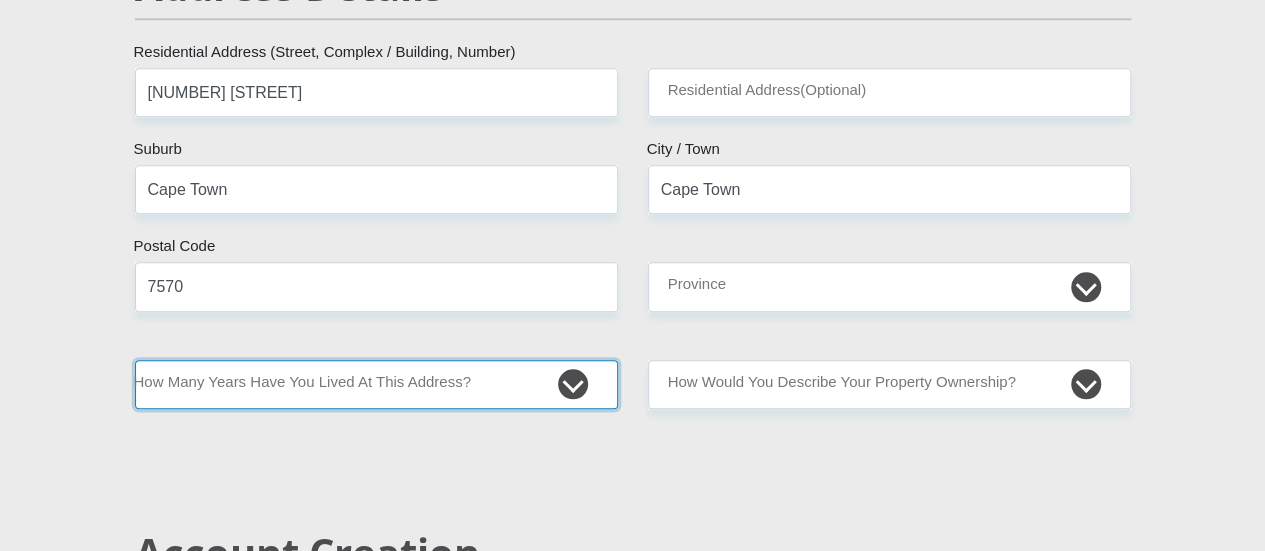 click on "less than 1 year
1-3 years
3-5 years
5+ years" at bounding box center (376, 384) 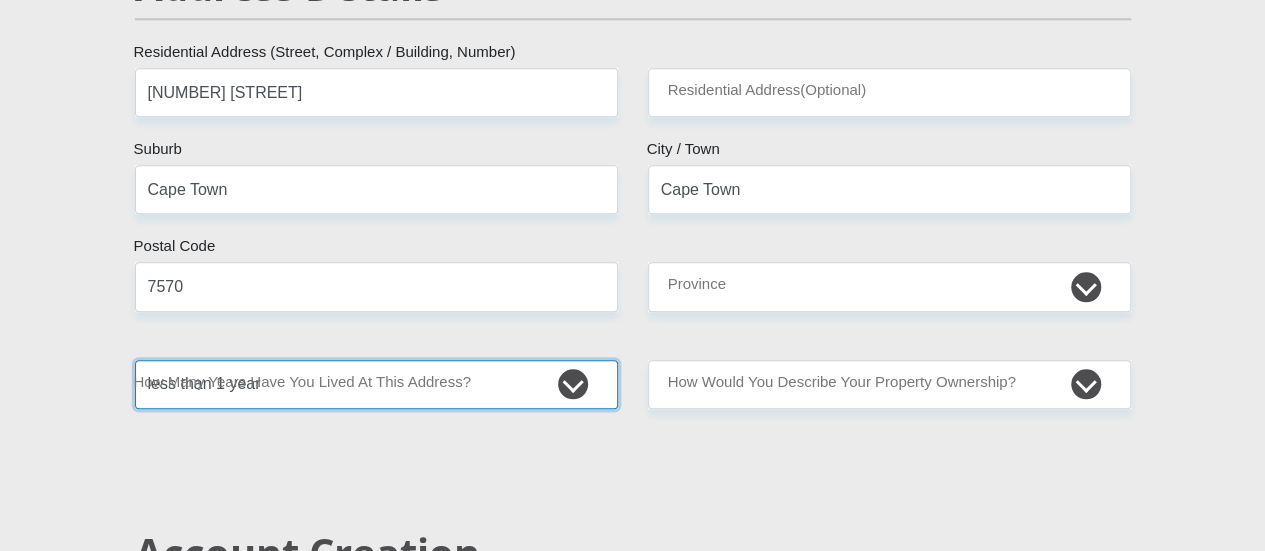 click on "less than 1 year
1-3 years
3-5 years
5+ years" at bounding box center [376, 384] 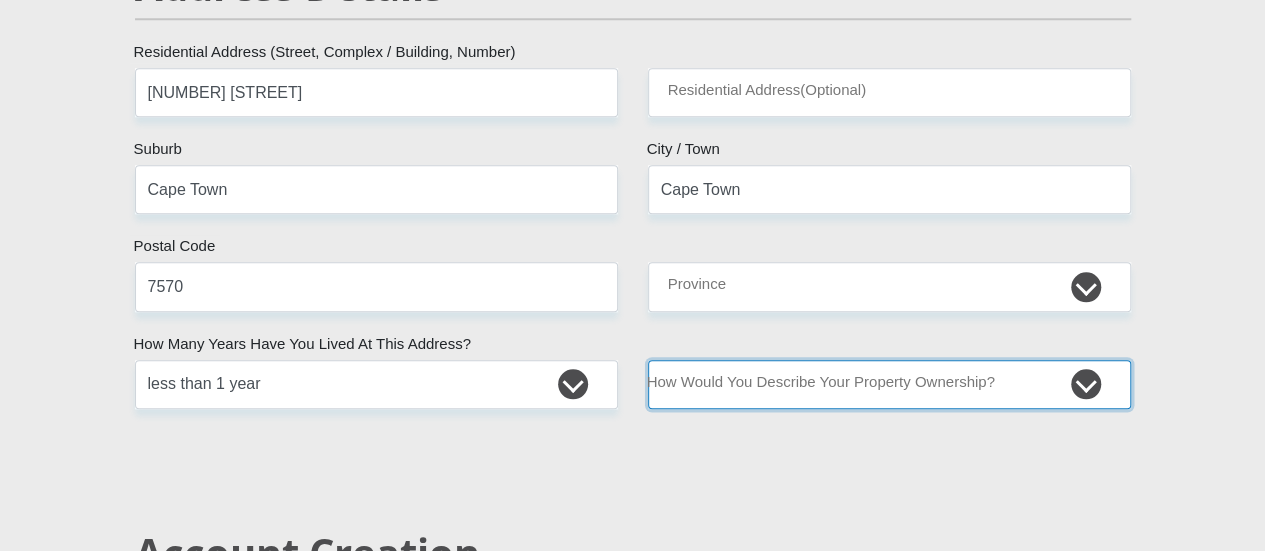 click on "Owned
Rented
Family Owned
Company Dwelling" at bounding box center [889, 384] 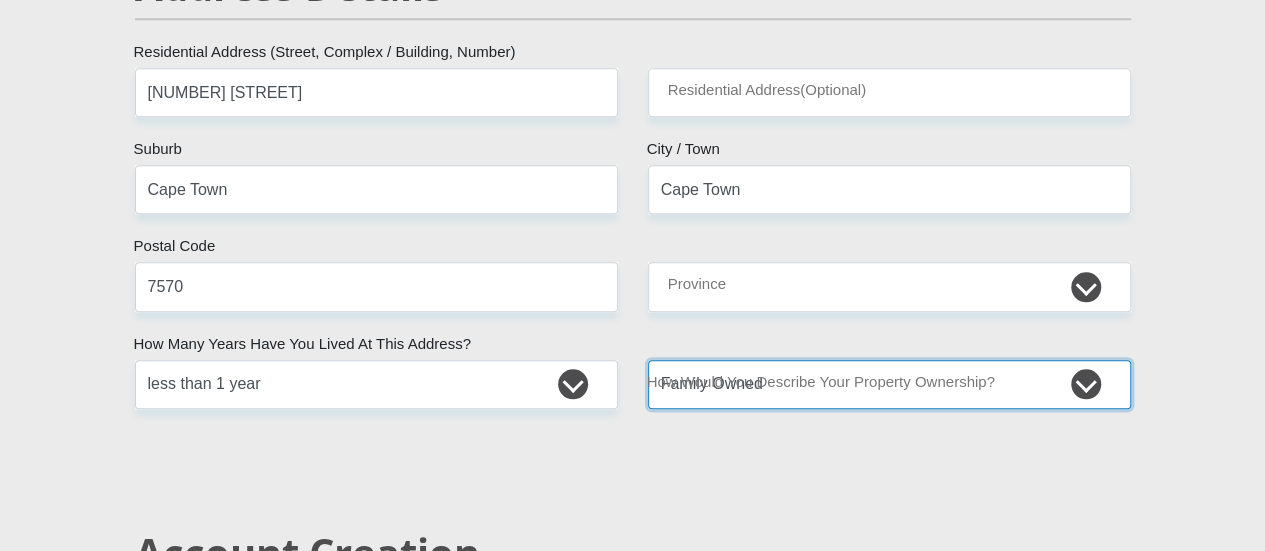 click on "Owned
Rented
Family Owned
Company Dwelling" at bounding box center [889, 384] 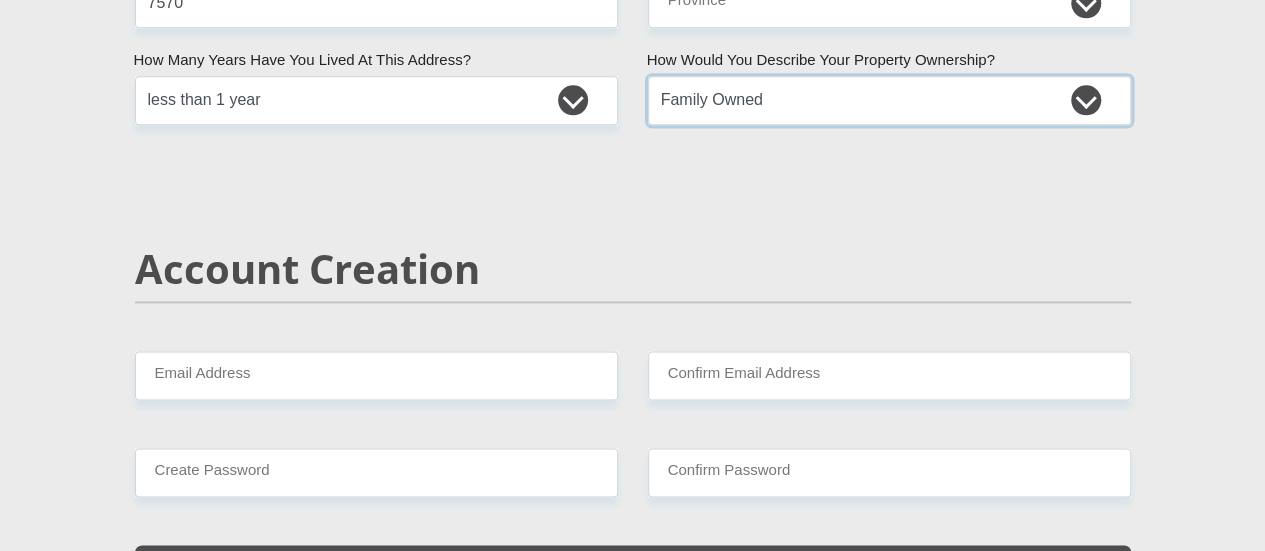 scroll, scrollTop: 1400, scrollLeft: 0, axis: vertical 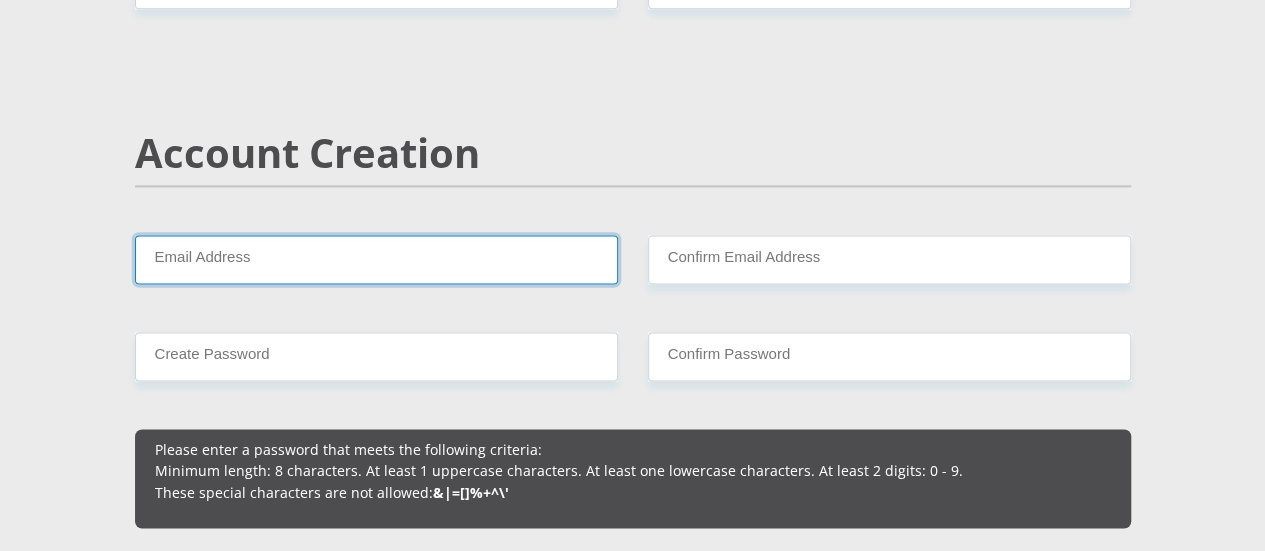 click on "Email Address" at bounding box center (376, 259) 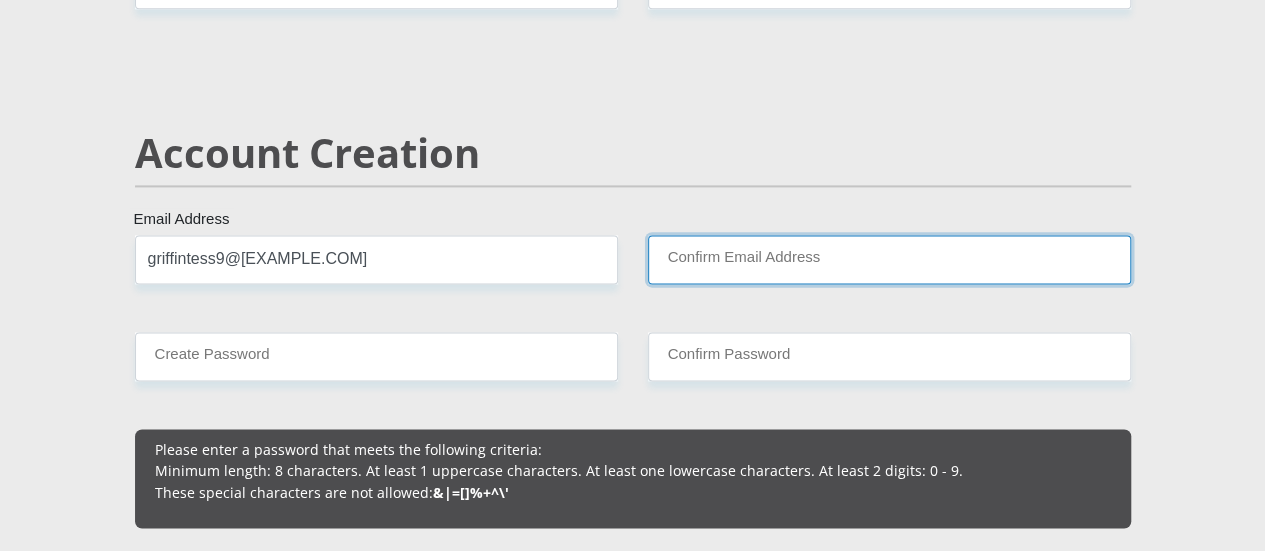 type on "griffintess9@[EXAMPLE.COM]" 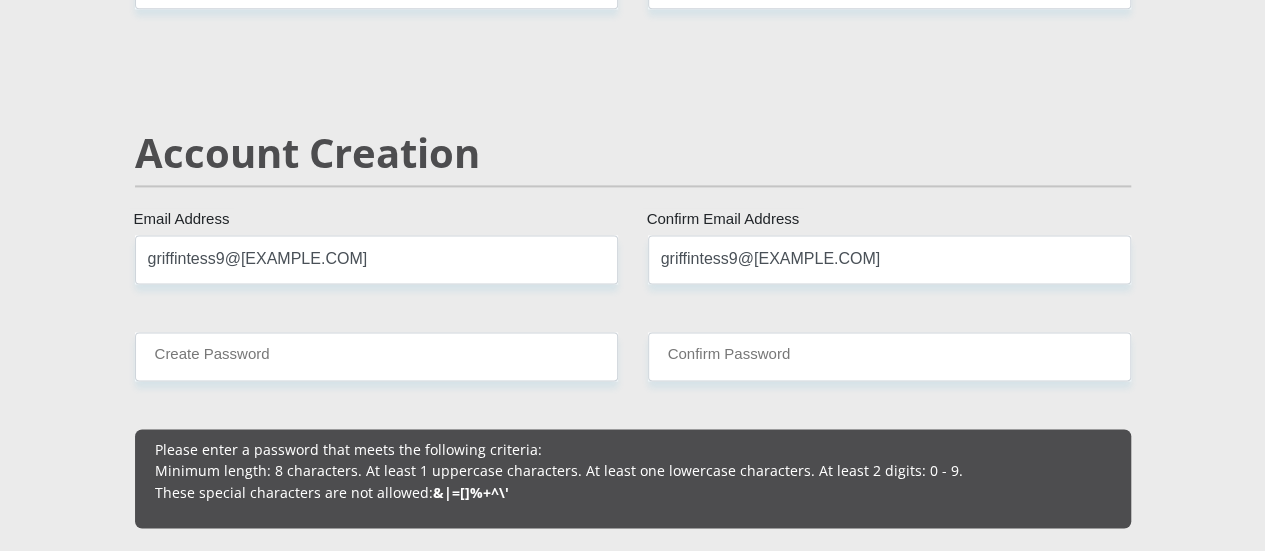 type 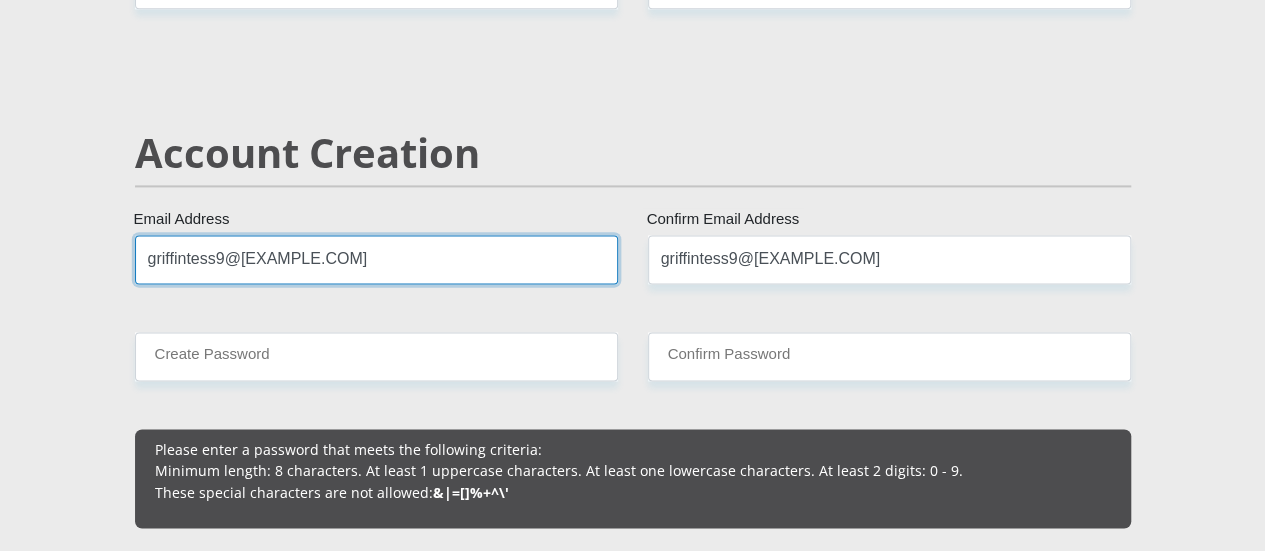 type 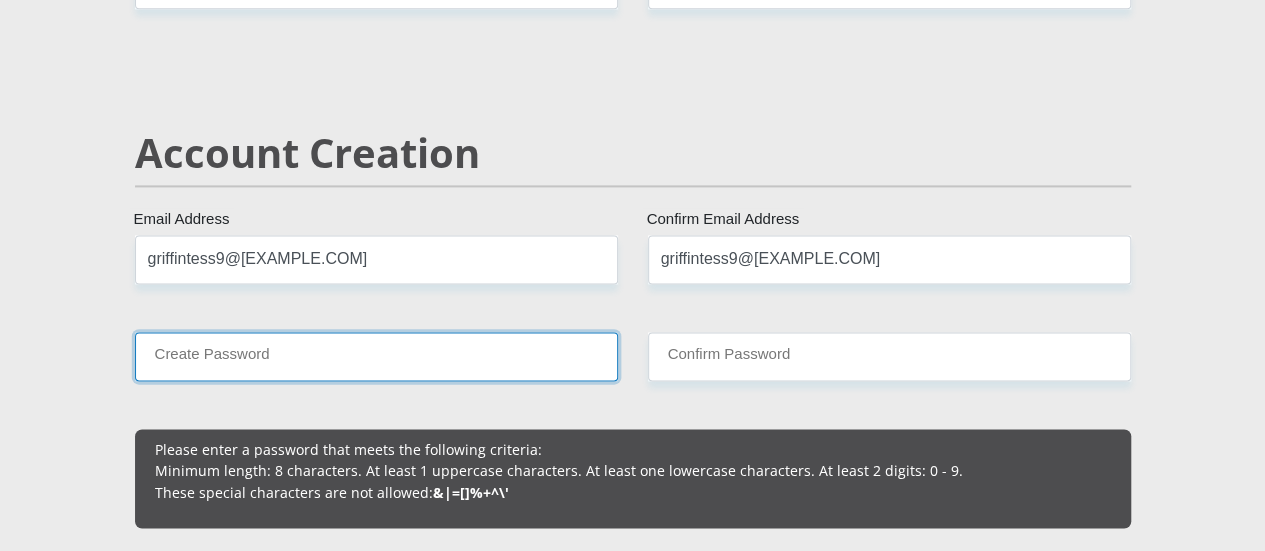 click on "Create Password" at bounding box center (376, 356) 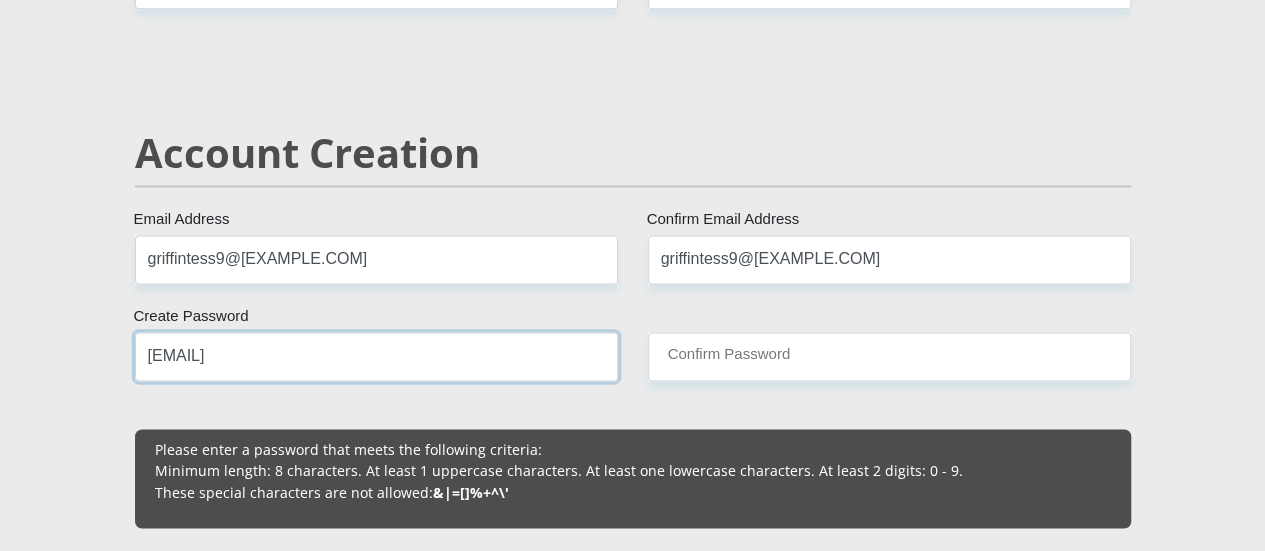 type on "[EMAIL]" 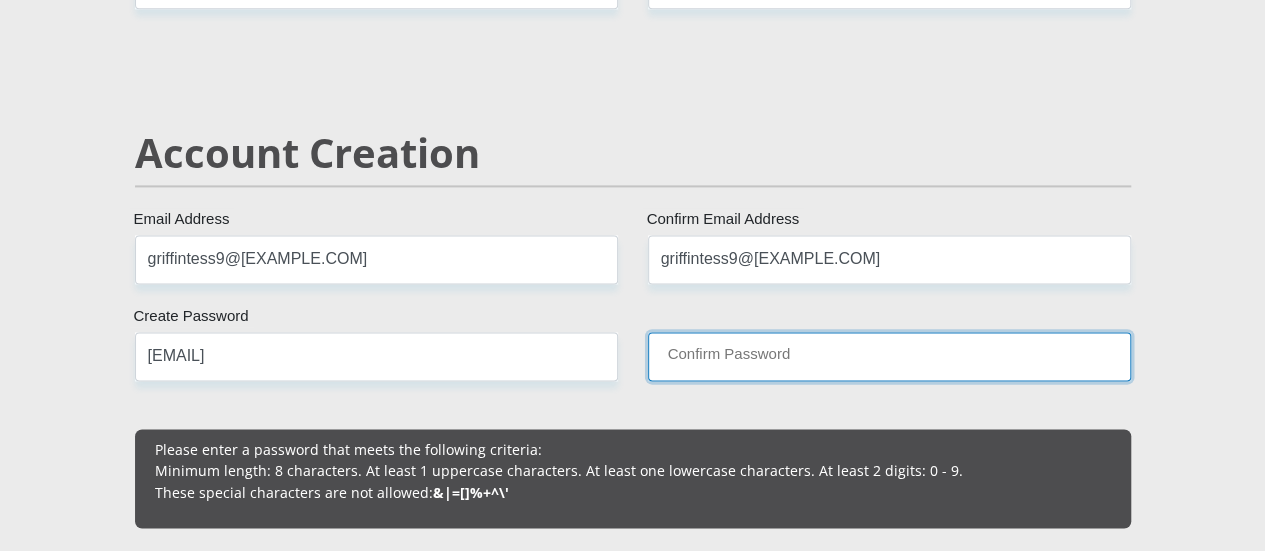 drag, startPoint x: 798, startPoint y: 280, endPoint x: 792, endPoint y: 296, distance: 17.088007 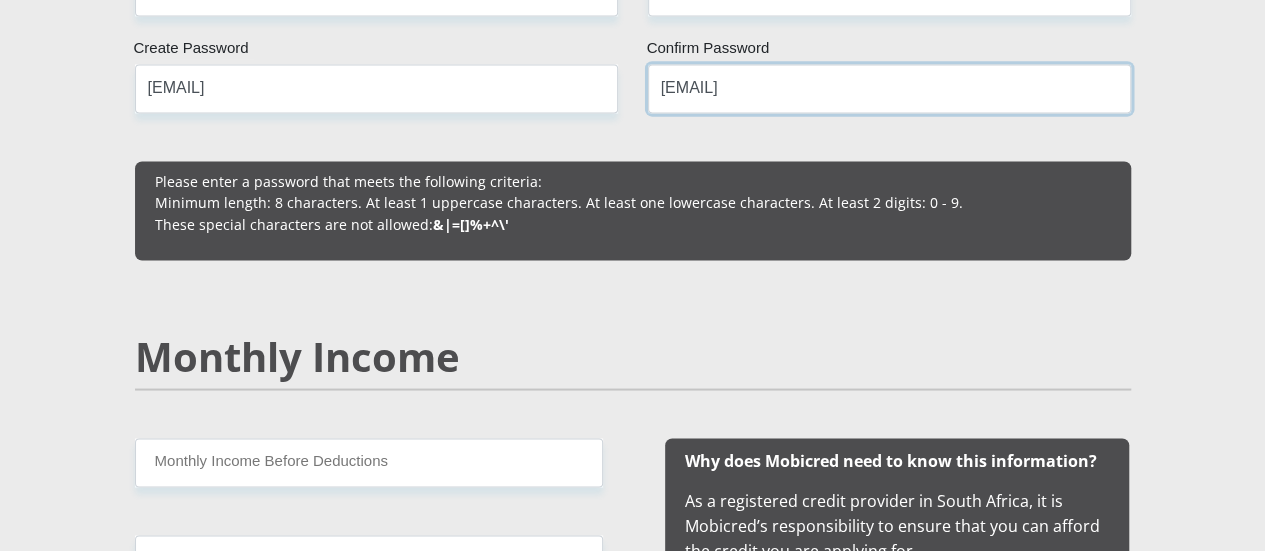 scroll, scrollTop: 1700, scrollLeft: 0, axis: vertical 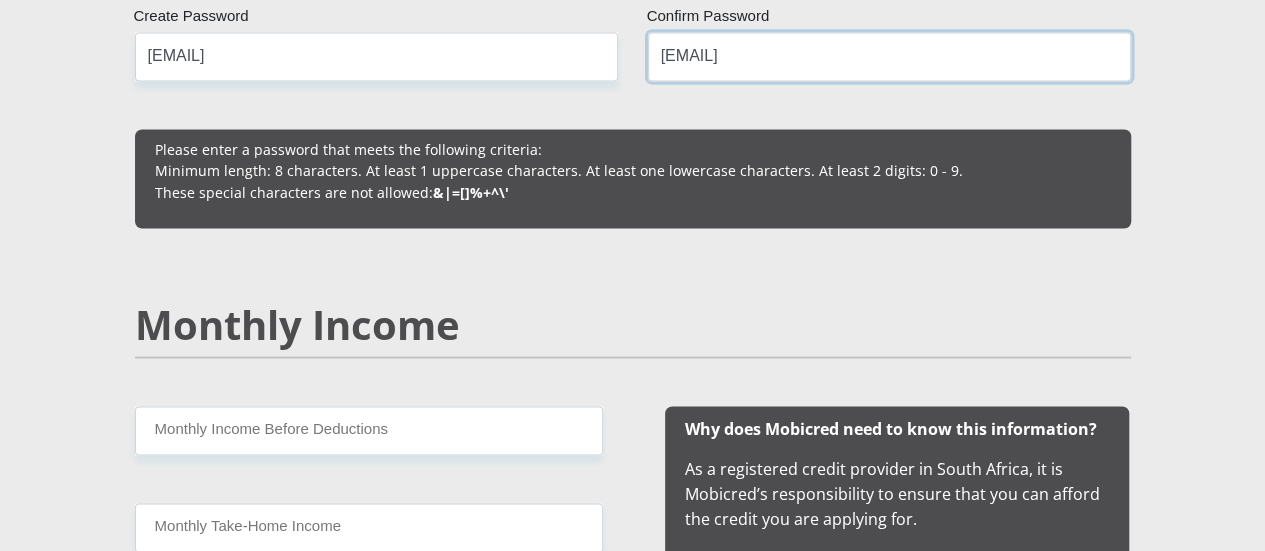 type on "[EMAIL]" 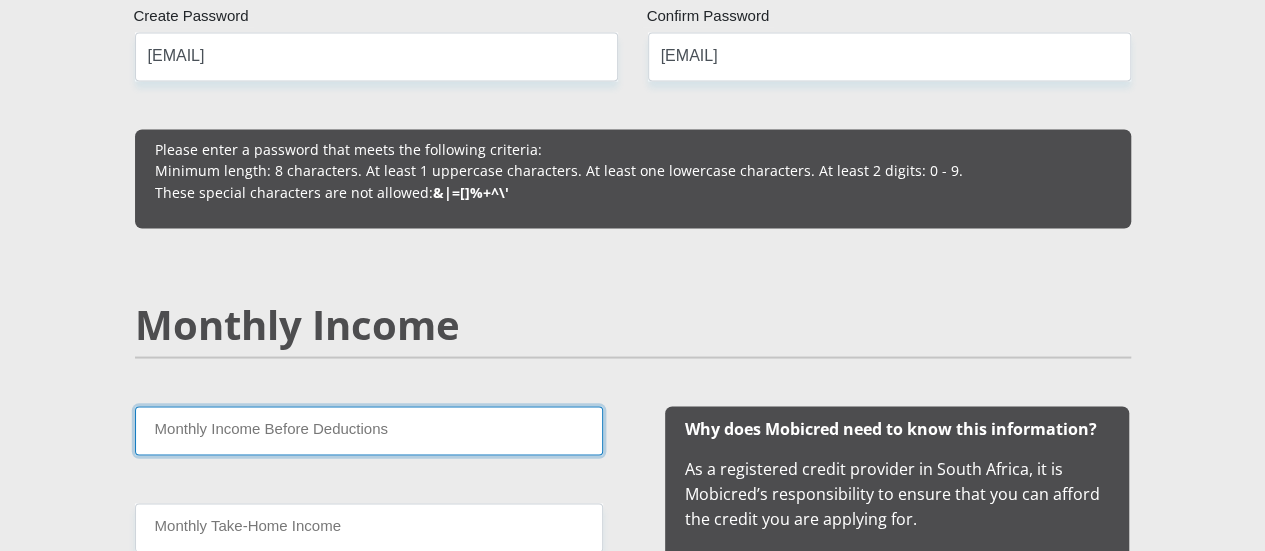 click on "Monthly Income Before Deductions" at bounding box center [369, 430] 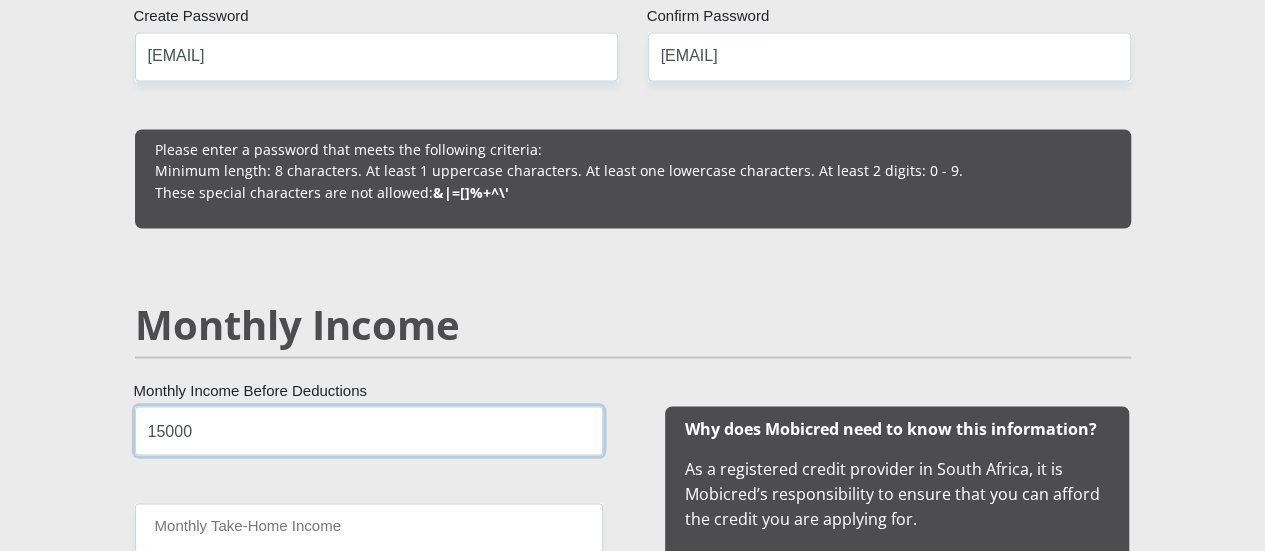 scroll, scrollTop: 1800, scrollLeft: 0, axis: vertical 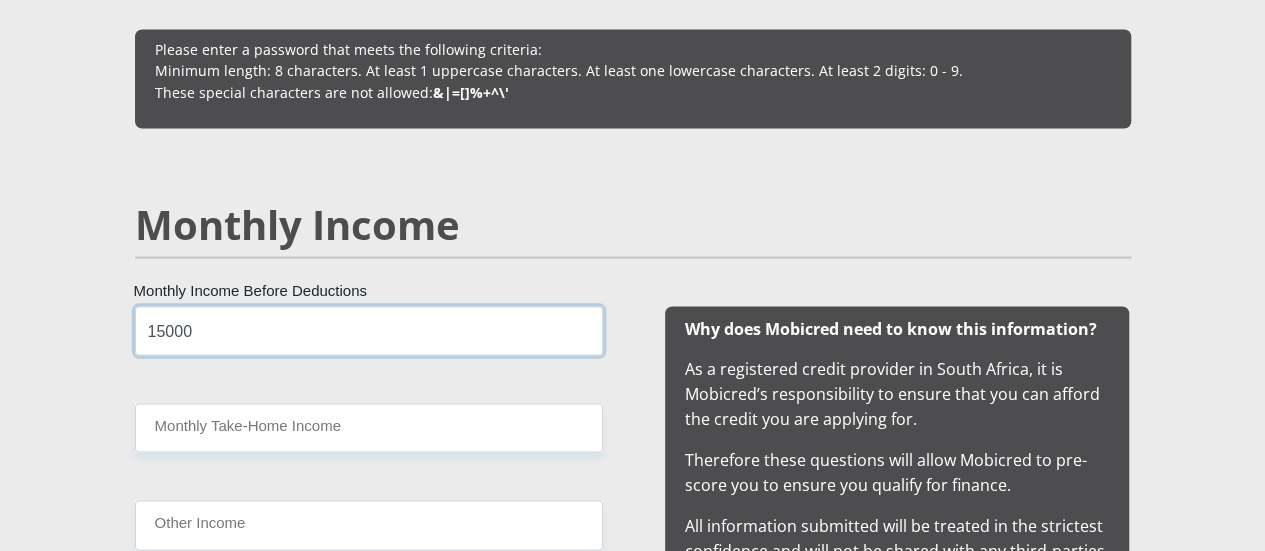 type on "15000" 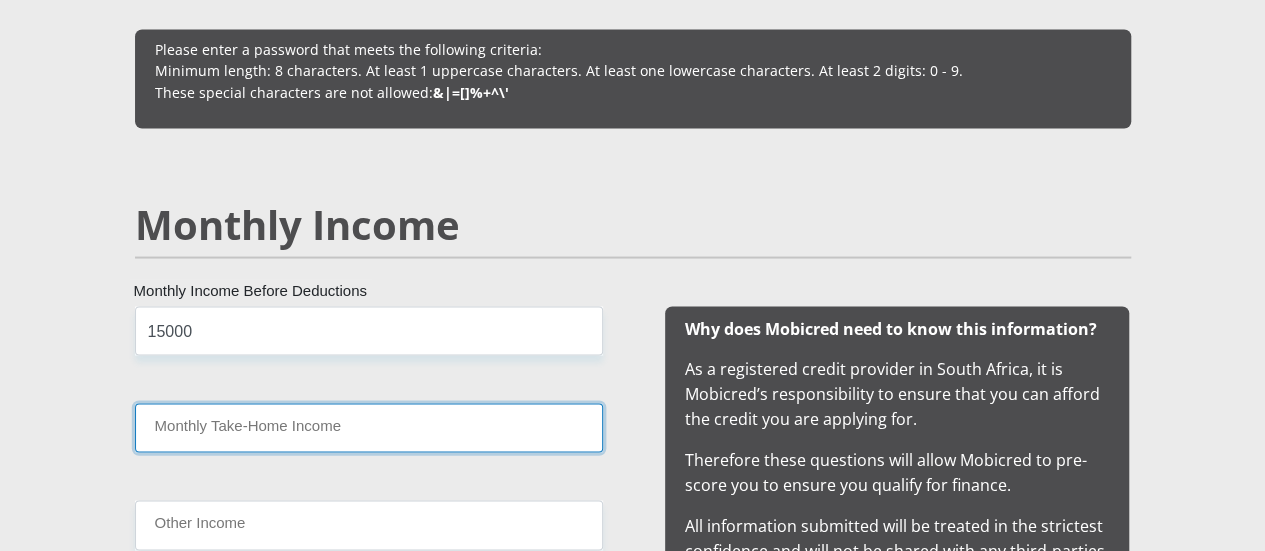 click on "Monthly Take-Home Income" at bounding box center [369, 427] 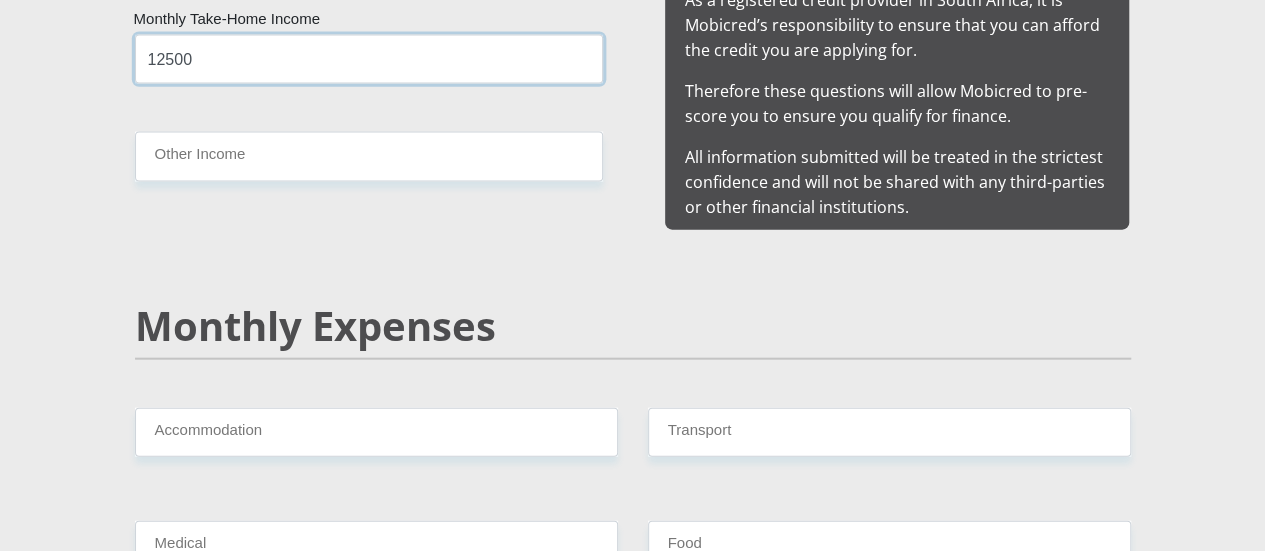scroll, scrollTop: 2200, scrollLeft: 0, axis: vertical 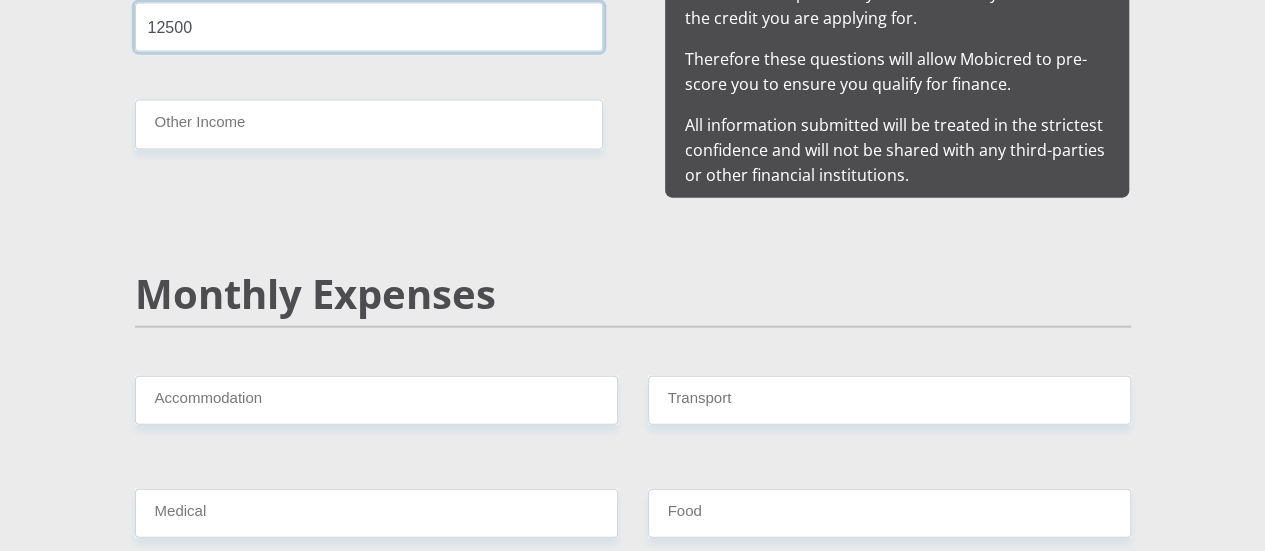 type on "12500" 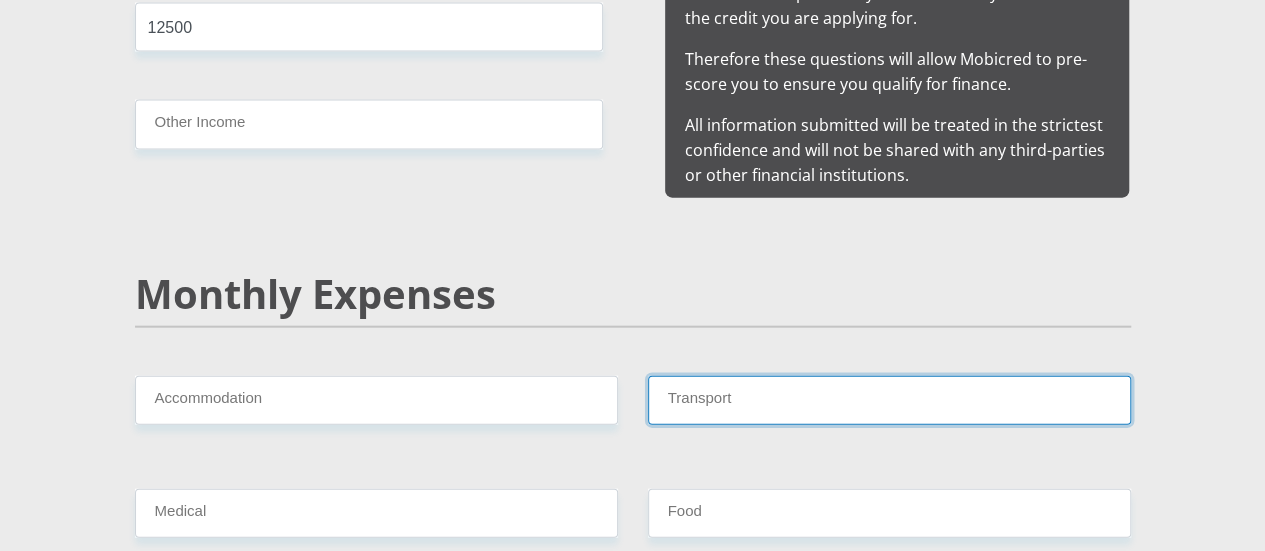 click on "Transport" at bounding box center (889, 400) 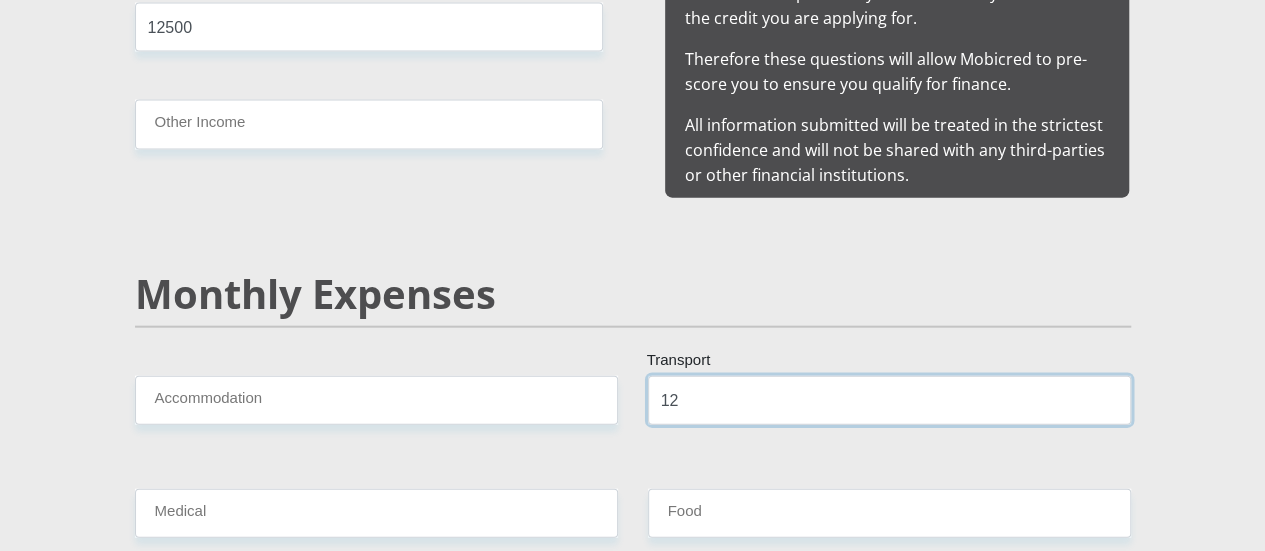 type on "1" 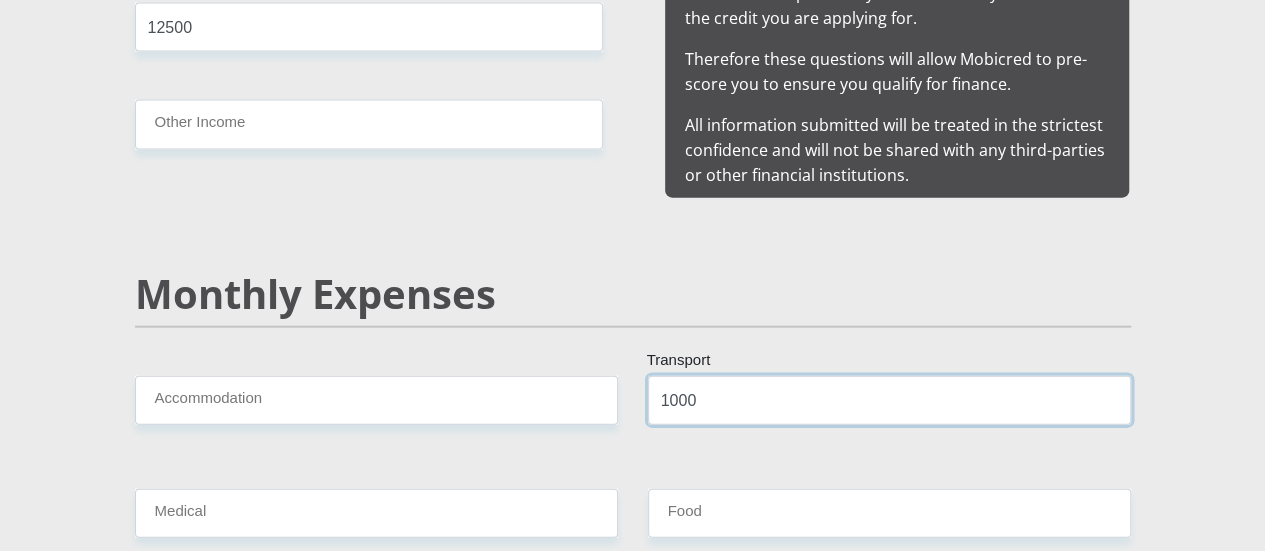 scroll, scrollTop: 2300, scrollLeft: 0, axis: vertical 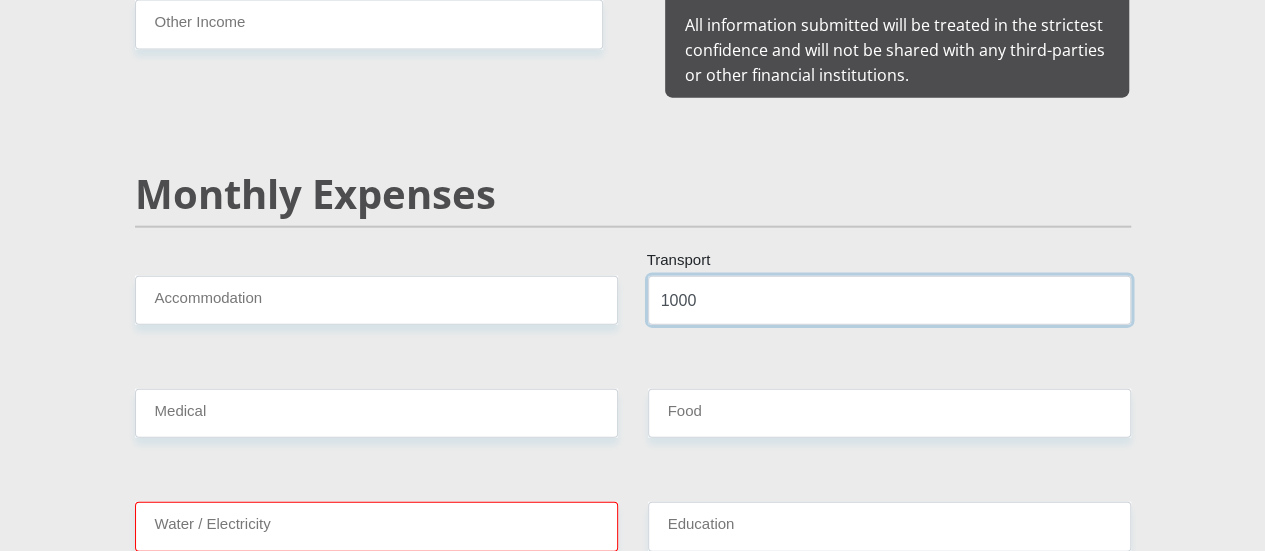 type on "1000" 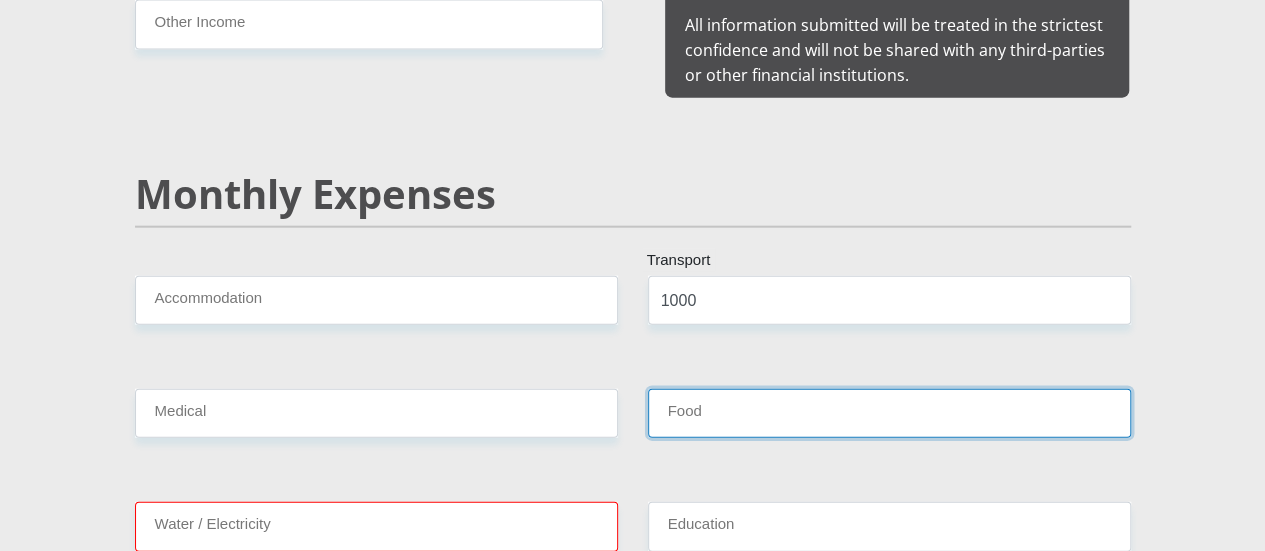 click on "Food" at bounding box center [889, 413] 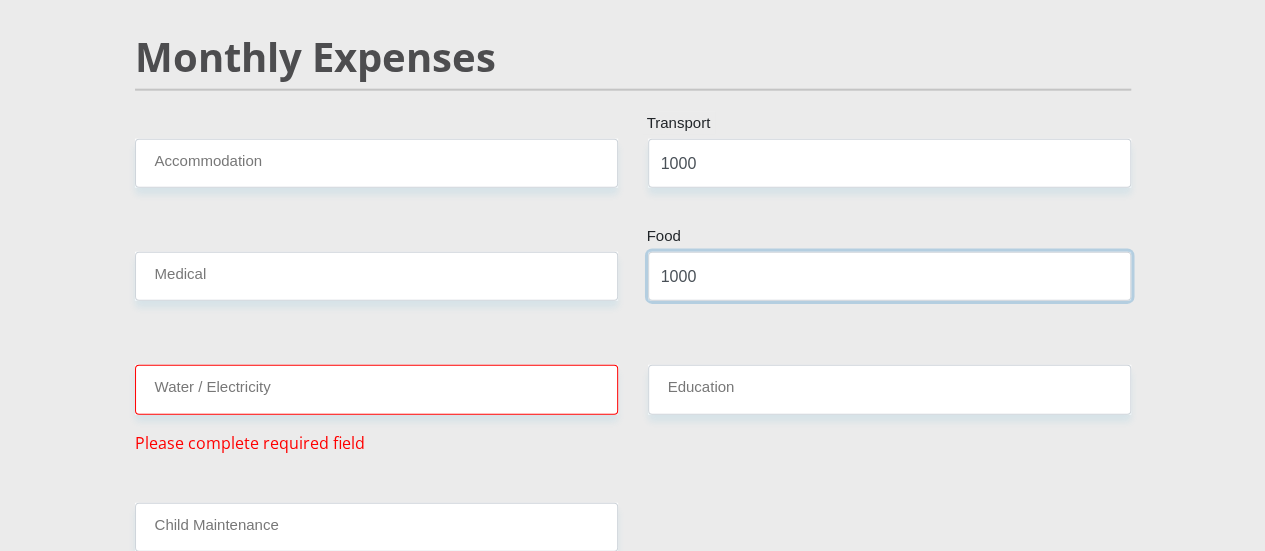 scroll, scrollTop: 2500, scrollLeft: 0, axis: vertical 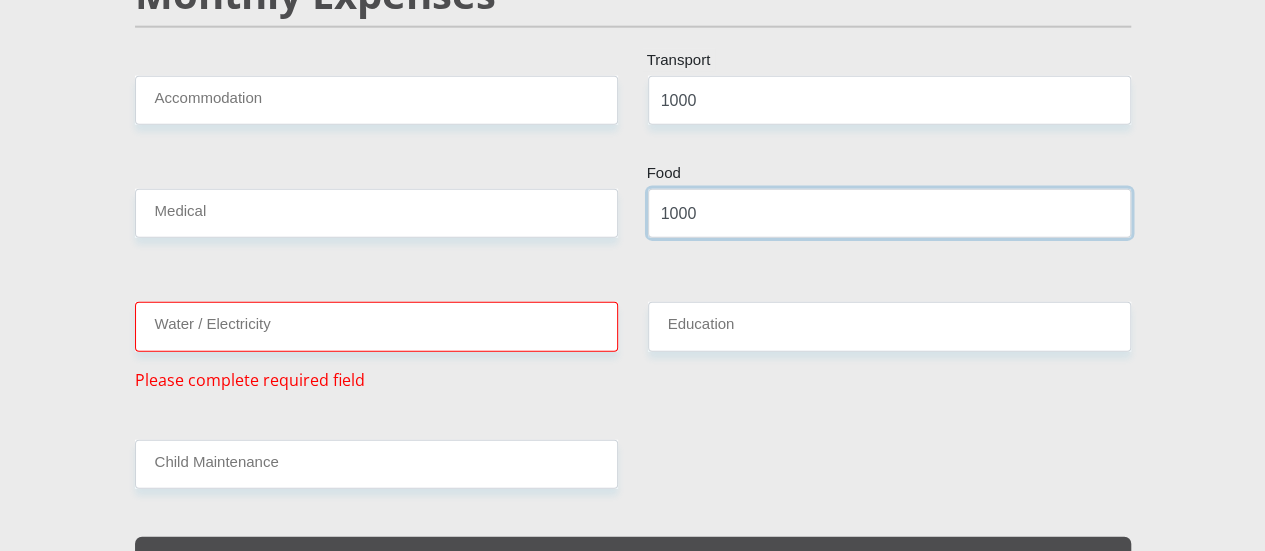 type on "1000" 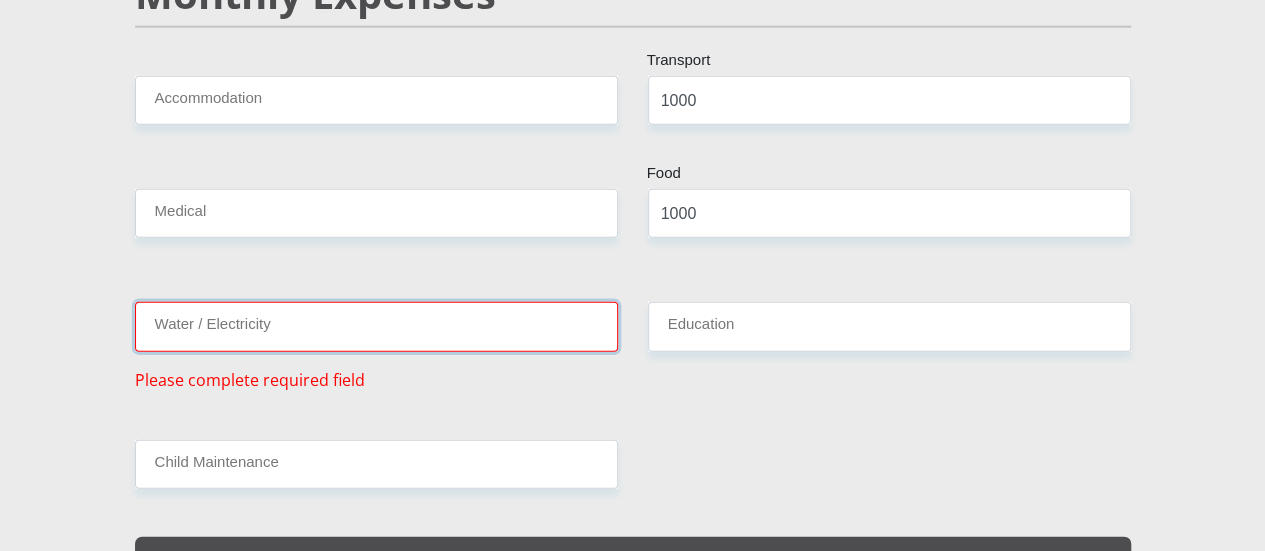 click on "Water / Electricity" at bounding box center [376, 326] 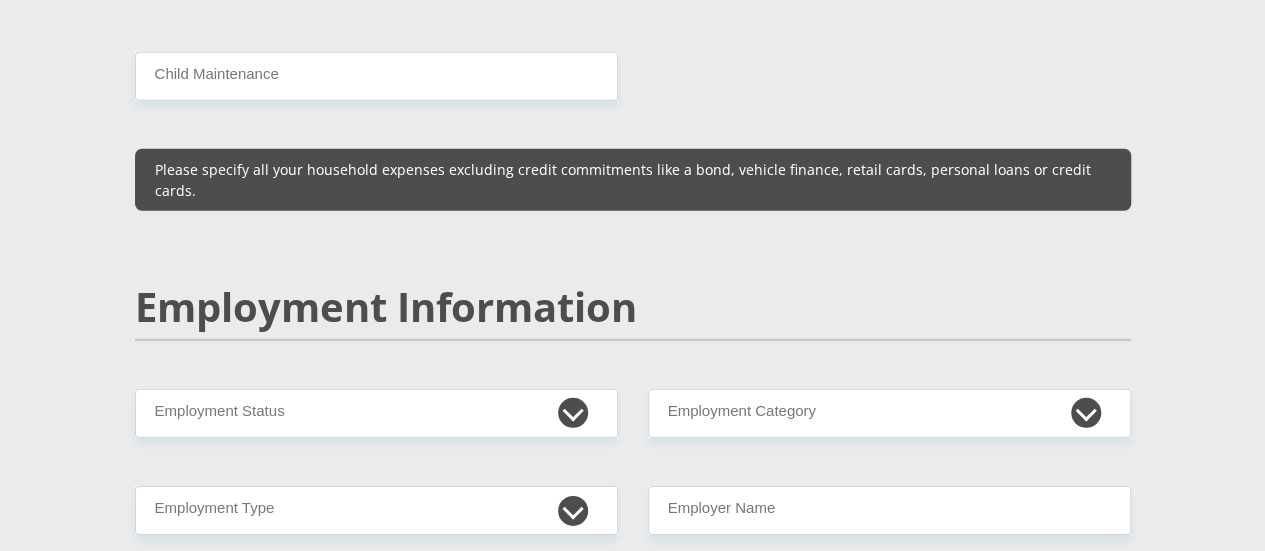 scroll, scrollTop: 2900, scrollLeft: 0, axis: vertical 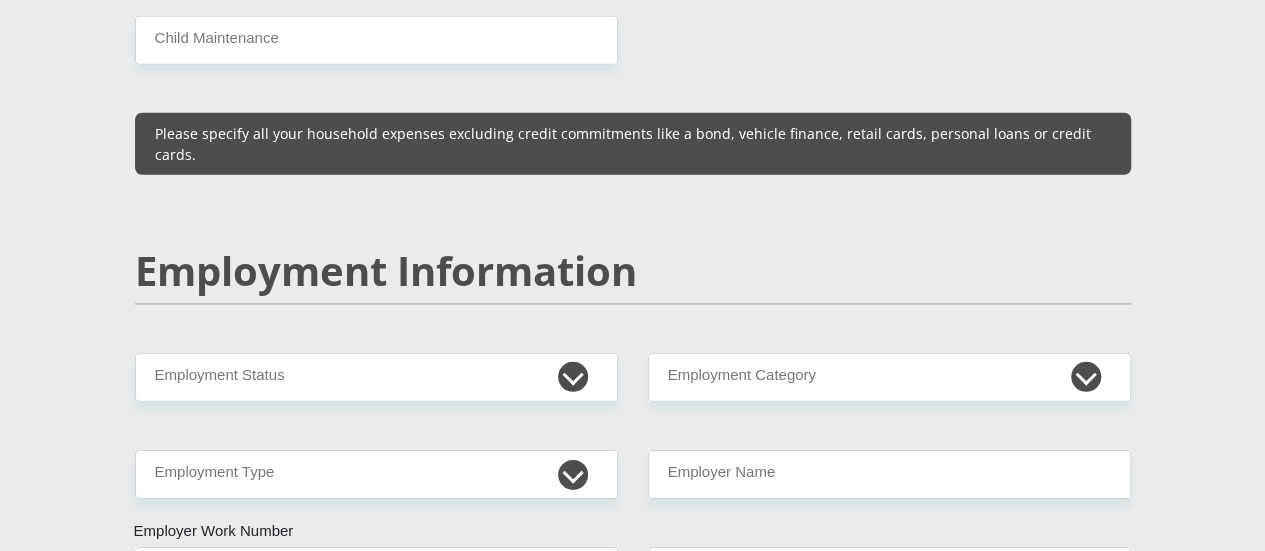 type on "250" 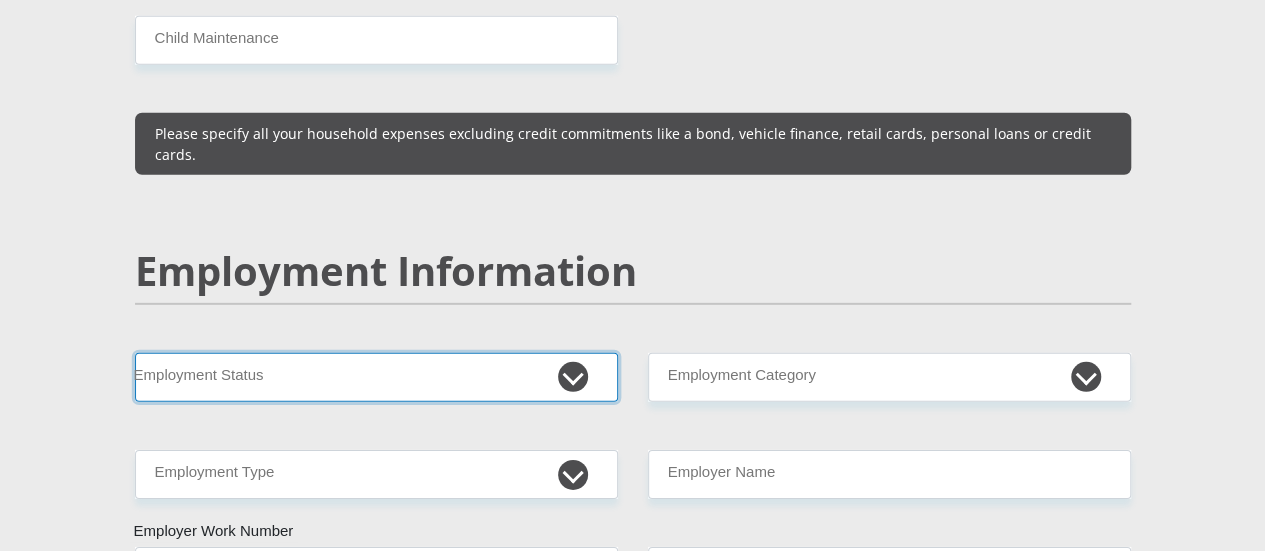 click on "Permanent/Full-time
Part-time/Casual
Contract Worker
Self-Employed
Housewife
Retired
Student
Medically Boarded
Disability
Unemployed" at bounding box center (376, 377) 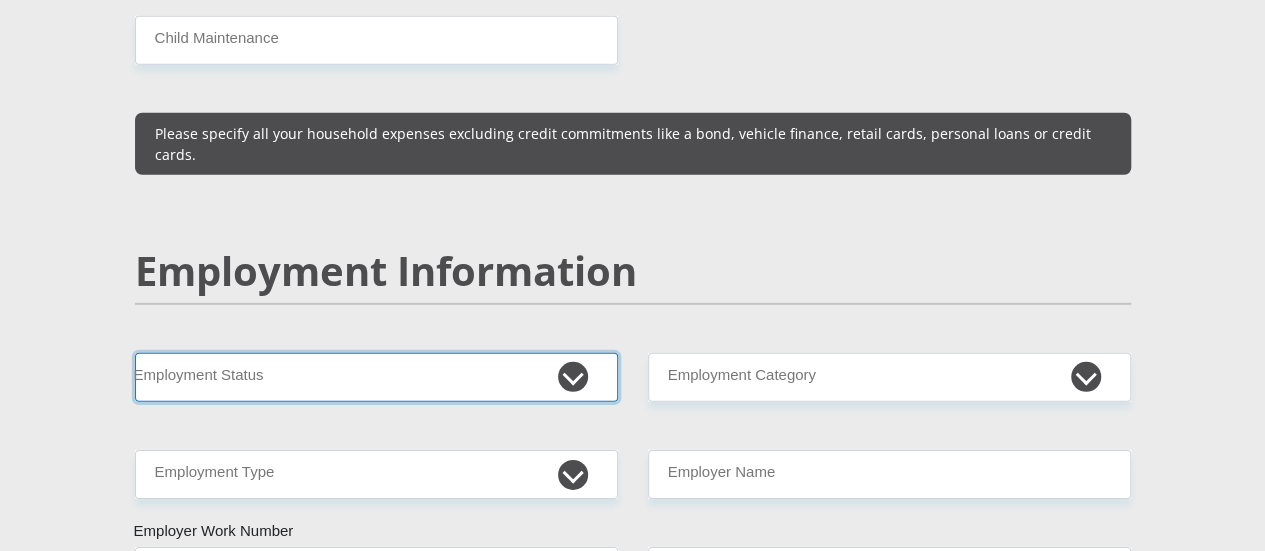 select on "1" 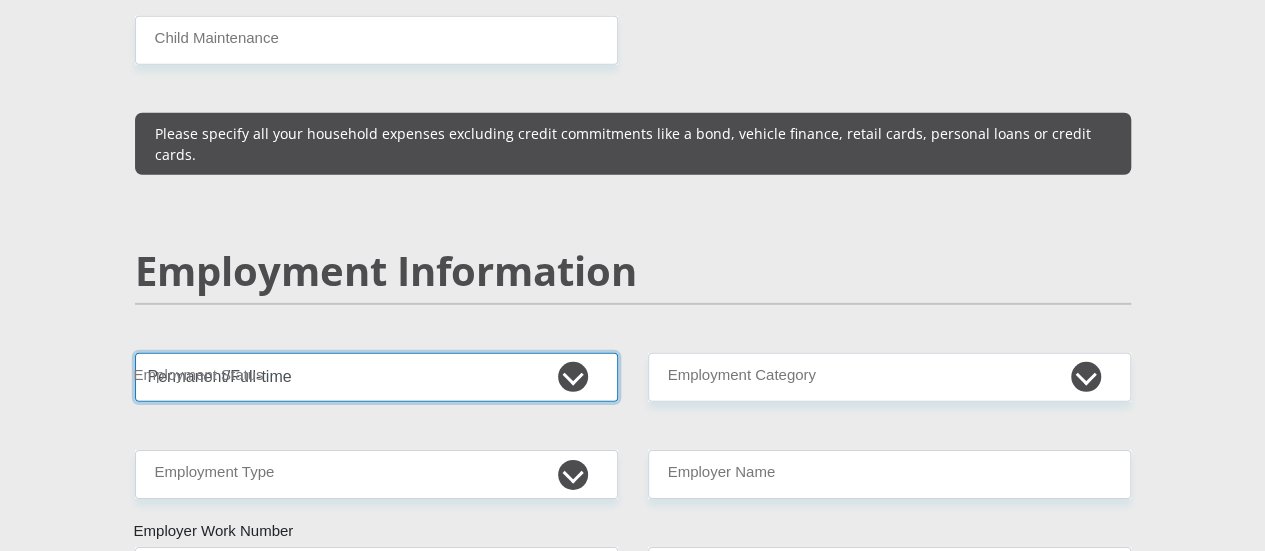click on "Permanent/Full-time
Part-time/Casual
Contract Worker
Self-Employed
Housewife
Retired
Student
Medically Boarded
Disability
Unemployed" at bounding box center [376, 377] 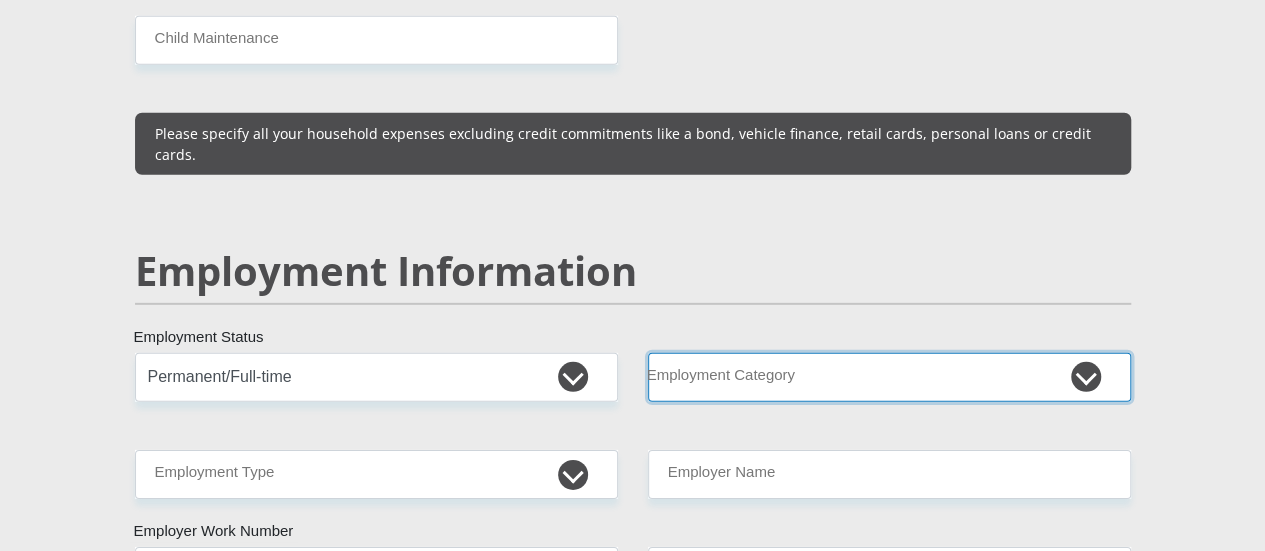 click on "AGRICULTURE
ALCOHOL & TOBACCO
CONSTRUCTION MATERIALS
METALLURGY
EQUIPMENT FOR RENEWABLE ENERGY
SPECIALIZED CONTRACTORS
CAR
GAMING (INCL. INTERNET
OTHER WHOLESALE
UNLICENSED PHARMACEUTICALS
CURRENCY EXCHANGE HOUSES
OTHER FINANCIAL INSTITUTIONS & INSURANCE
REAL ESTATE AGENTS
OIL & GAS
OTHER MATERIALS (E.G. IRON ORE)
PRECIOUS STONES & PRECIOUS METALS
POLITICAL ORGANIZATIONS
RELIGIOUS ORGANIZATIONS(NOT SECTS)
ACTI. HAVING BUSINESS DEAL WITH PUBLIC ADMINISTRATION
LAUNDROMATS" at bounding box center (889, 377) 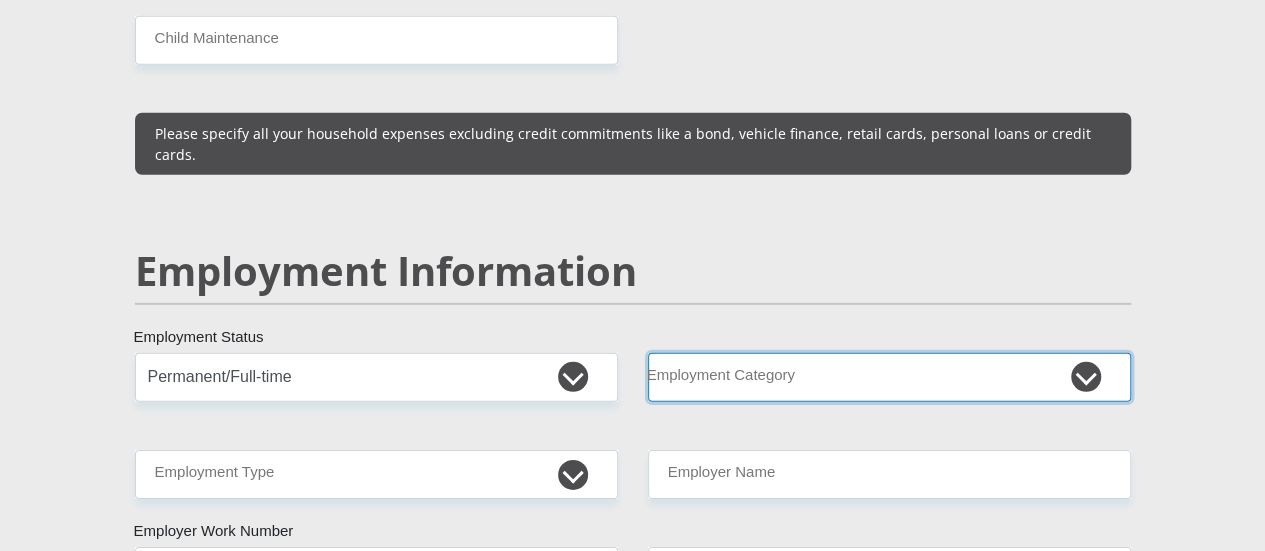 select on "53" 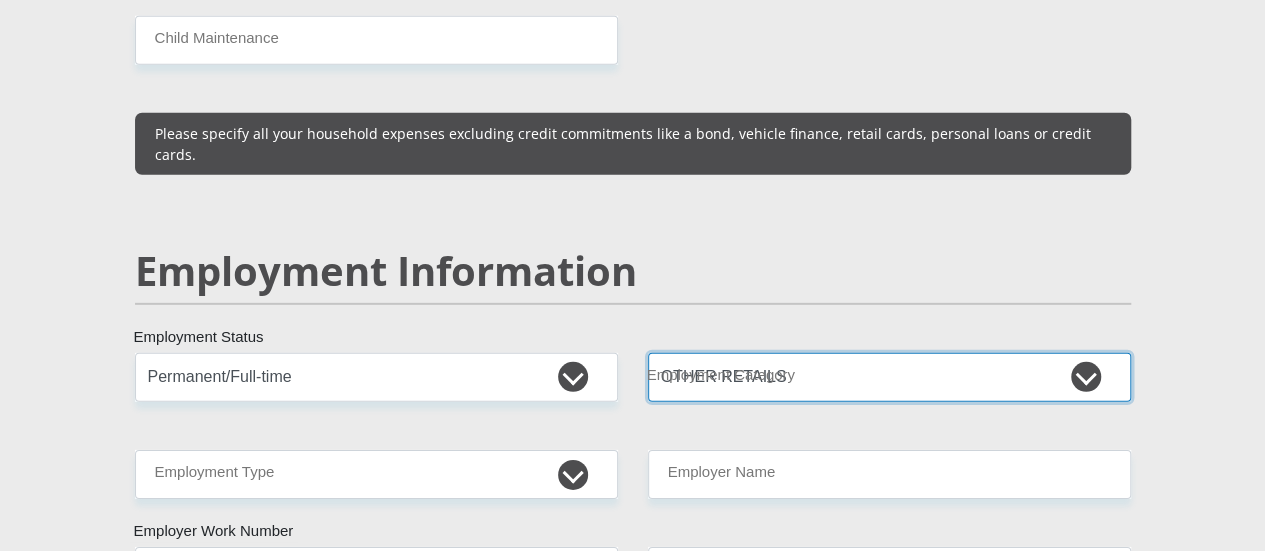 click on "AGRICULTURE
ALCOHOL & TOBACCO
CONSTRUCTION MATERIALS
METALLURGY
EQUIPMENT FOR RENEWABLE ENERGY
SPECIALIZED CONTRACTORS
CAR
GAMING (INCL. INTERNET
OTHER WHOLESALE
UNLICENSED PHARMACEUTICALS
CURRENCY EXCHANGE HOUSES
OTHER FINANCIAL INSTITUTIONS & INSURANCE
REAL ESTATE AGENTS
OIL & GAS
OTHER MATERIALS (E.G. IRON ORE)
PRECIOUS STONES & PRECIOUS METALS
POLITICAL ORGANIZATIONS
RELIGIOUS ORGANIZATIONS(NOT SECTS)
ACTI. HAVING BUSINESS DEAL WITH PUBLIC ADMINISTRATION
LAUNDROMATS" at bounding box center (889, 377) 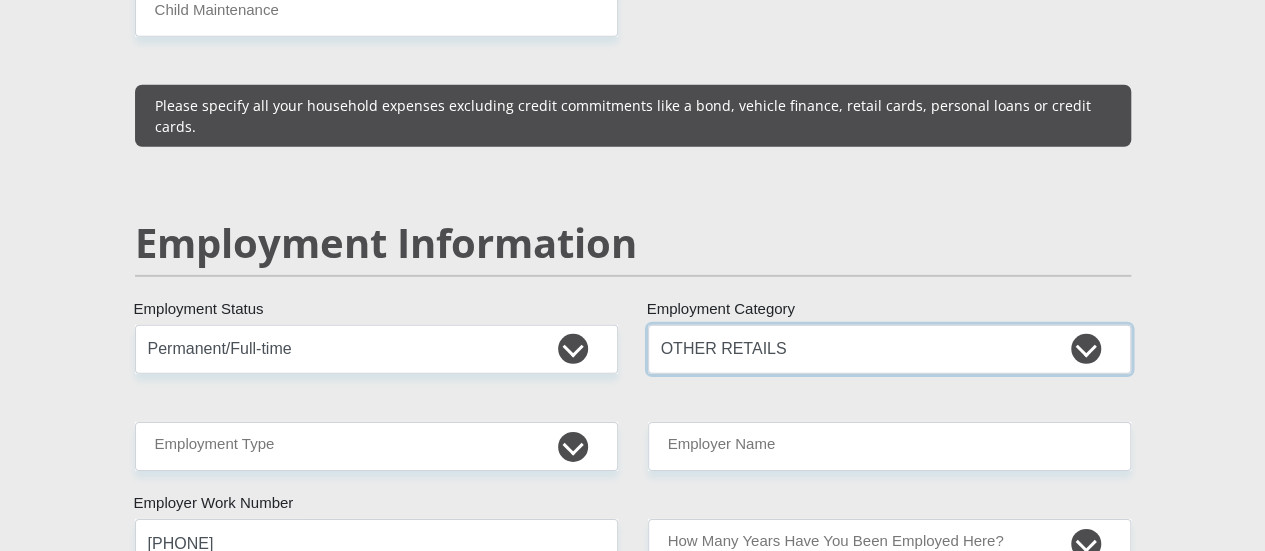 scroll, scrollTop: 3000, scrollLeft: 0, axis: vertical 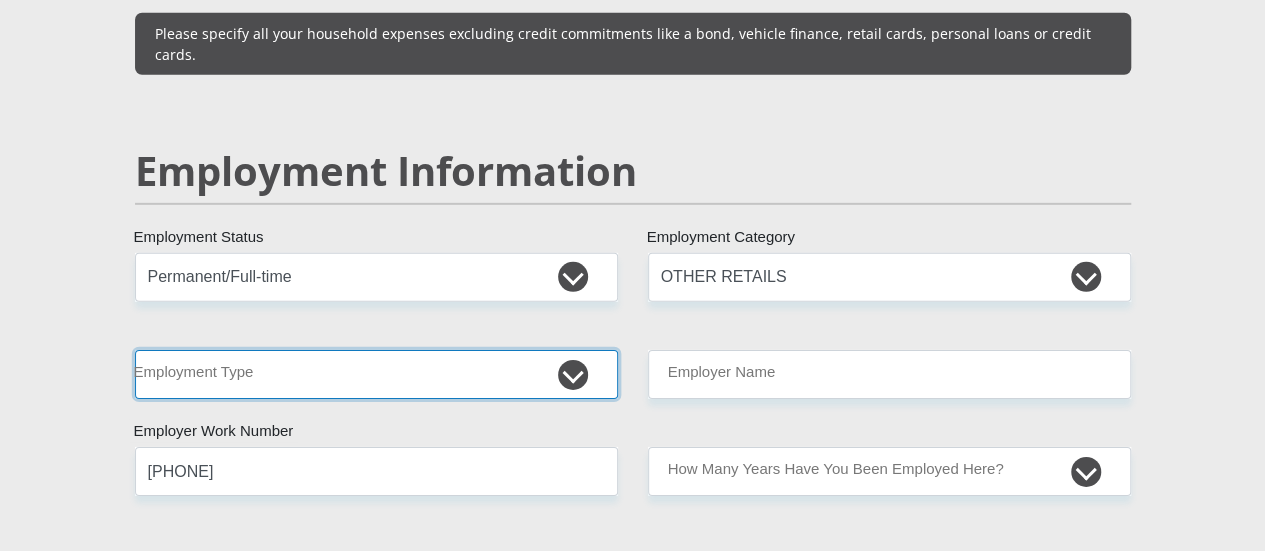 click on "College/Lecturer
Craft Seller
Creative
Driver
Executive
Farmer
Forces - Non Commissioned
Forces - Officer
Hawker
Housewife
Labourer
Licenced Professional
Manager
Miner
Non Licenced Professional
Office Staff/Clerk
Outside Worker
Pensioner
Permanent Teacher
Production/Manufacturing
Sales
Self-Employed
Semi-Professional Worker
Service Industry  Social Worker  Student" at bounding box center (376, 374) 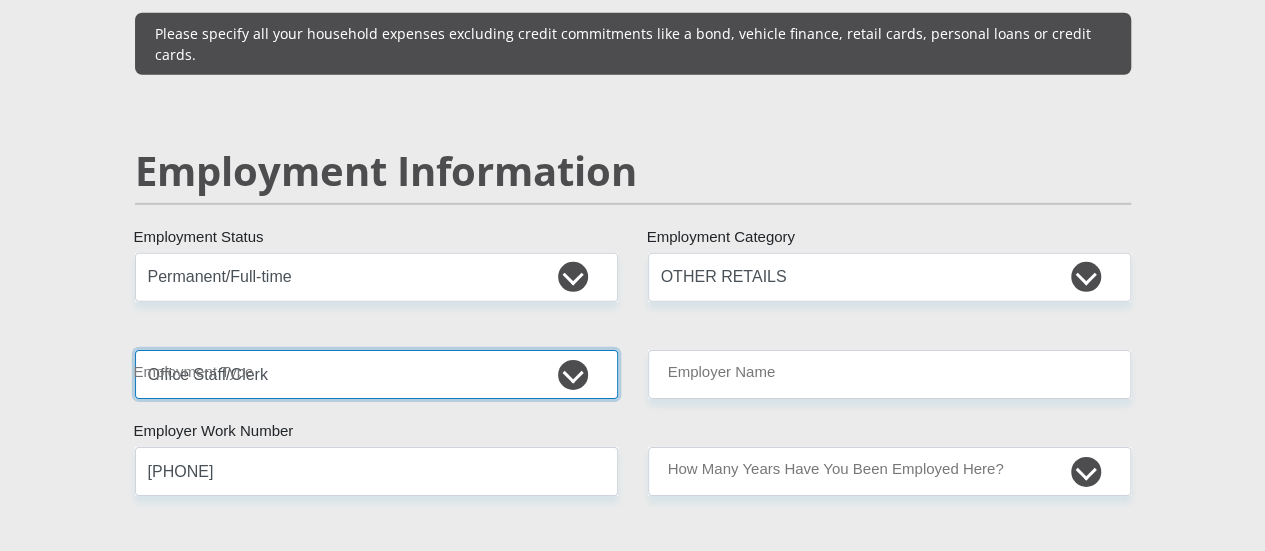 click on "College/Lecturer
Craft Seller
Creative
Driver
Executive
Farmer
Forces - Non Commissioned
Forces - Officer
Hawker
Housewife
Labourer
Licenced Professional
Manager
Miner
Non Licenced Professional
Office Staff/Clerk
Outside Worker
Pensioner
Permanent Teacher
Production/Manufacturing
Sales
Self-Employed
Semi-Professional Worker
Service Industry  Social Worker  Student" at bounding box center [376, 374] 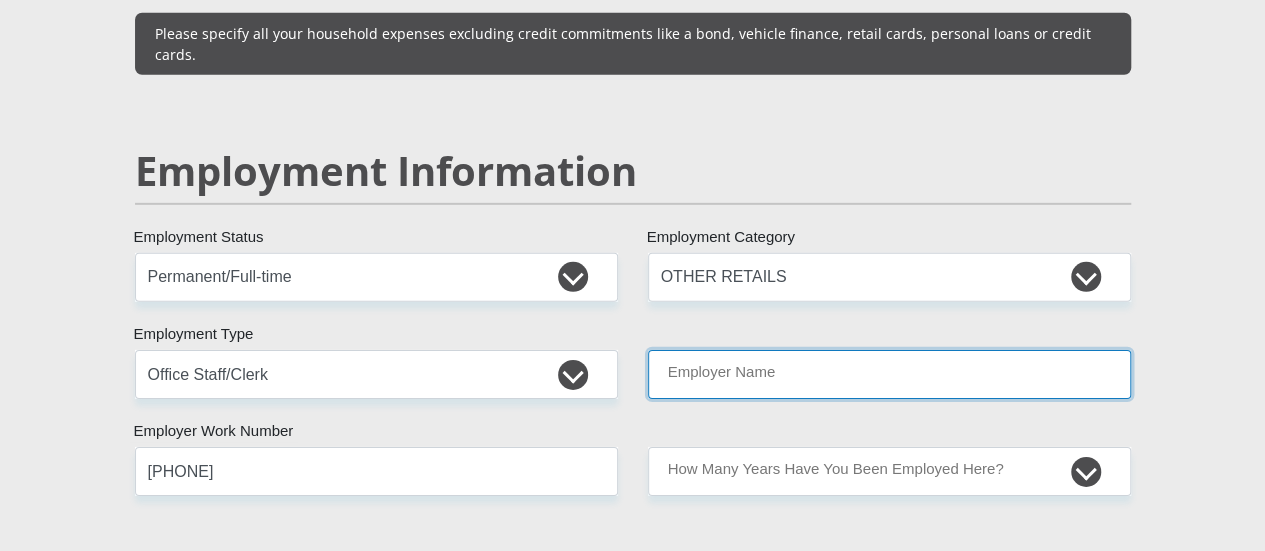 click on "Employer Name" at bounding box center (889, 374) 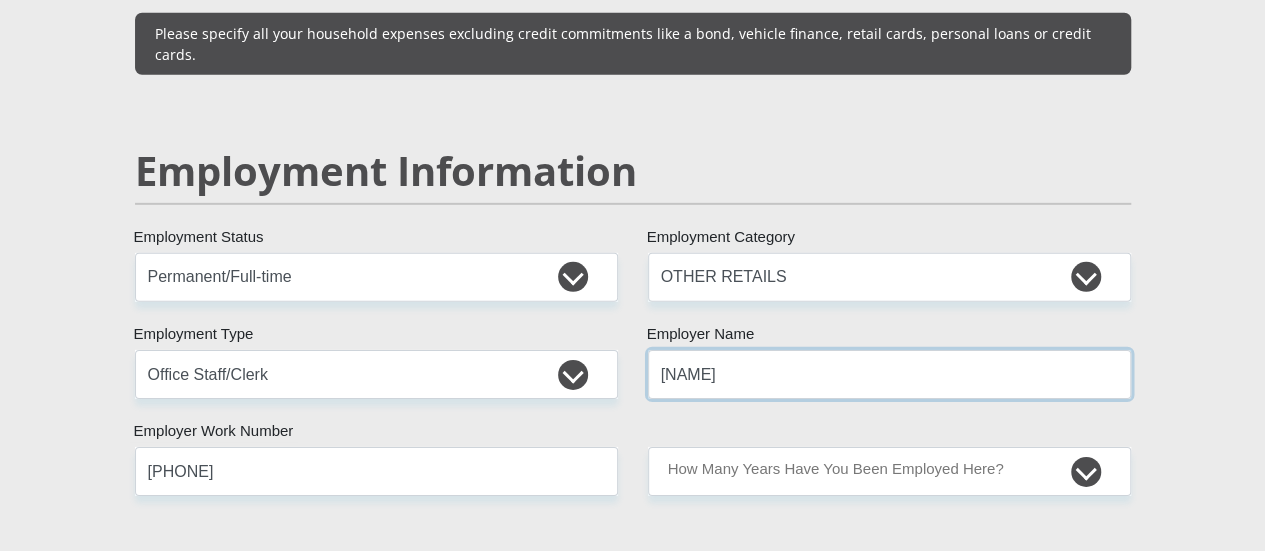type on "[NAME]" 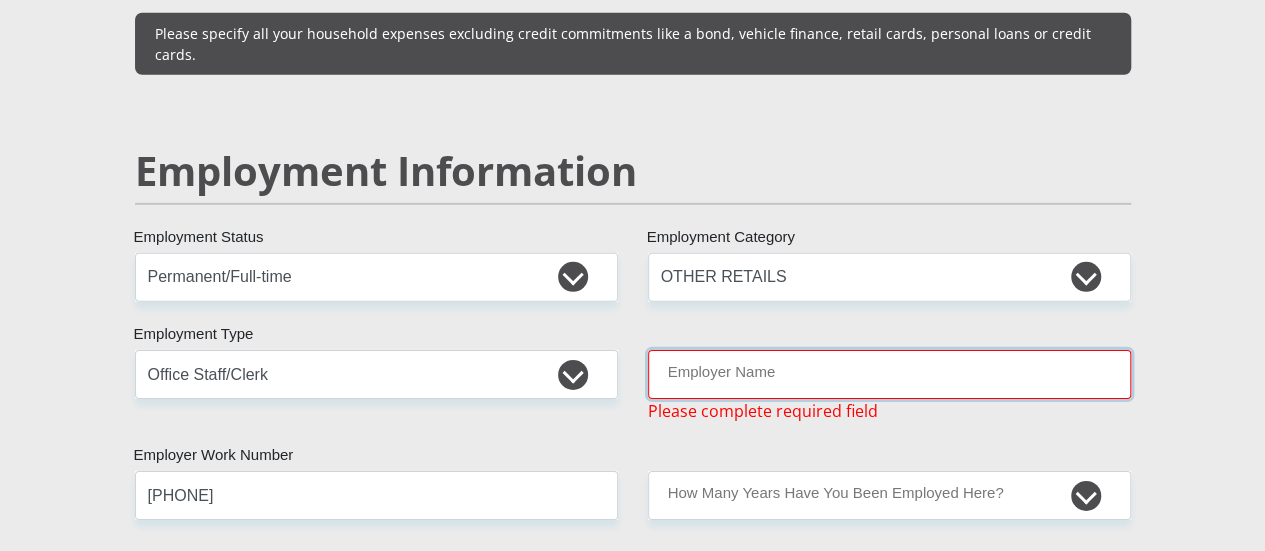 paste on "[NAME]" 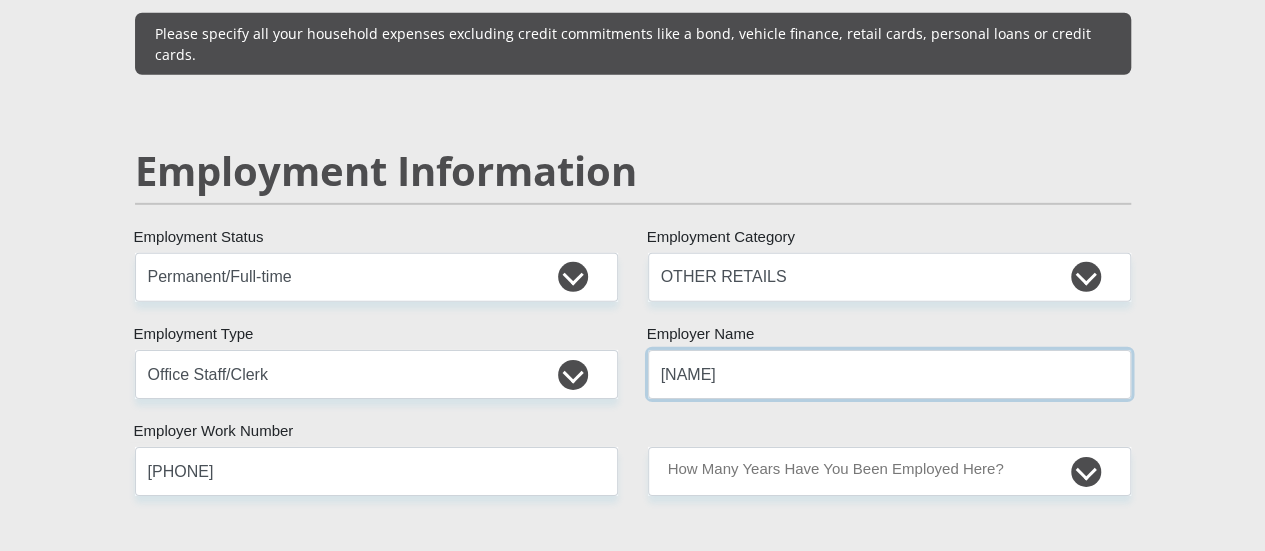drag, startPoint x: 720, startPoint y: 281, endPoint x: 616, endPoint y: 259, distance: 106.30146 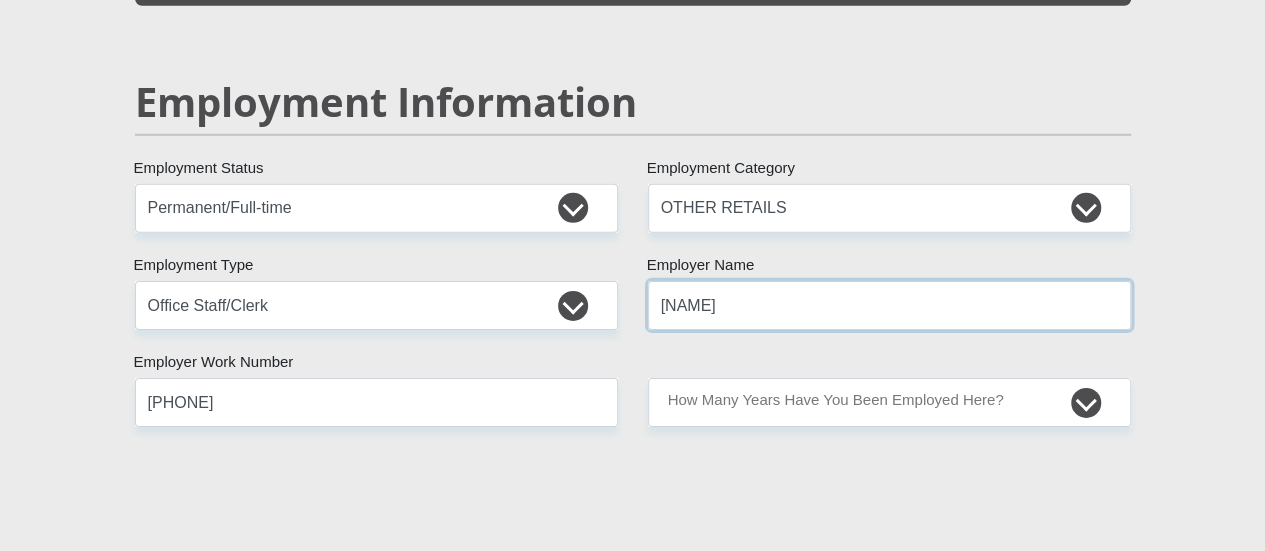 scroll, scrollTop: 3100, scrollLeft: 0, axis: vertical 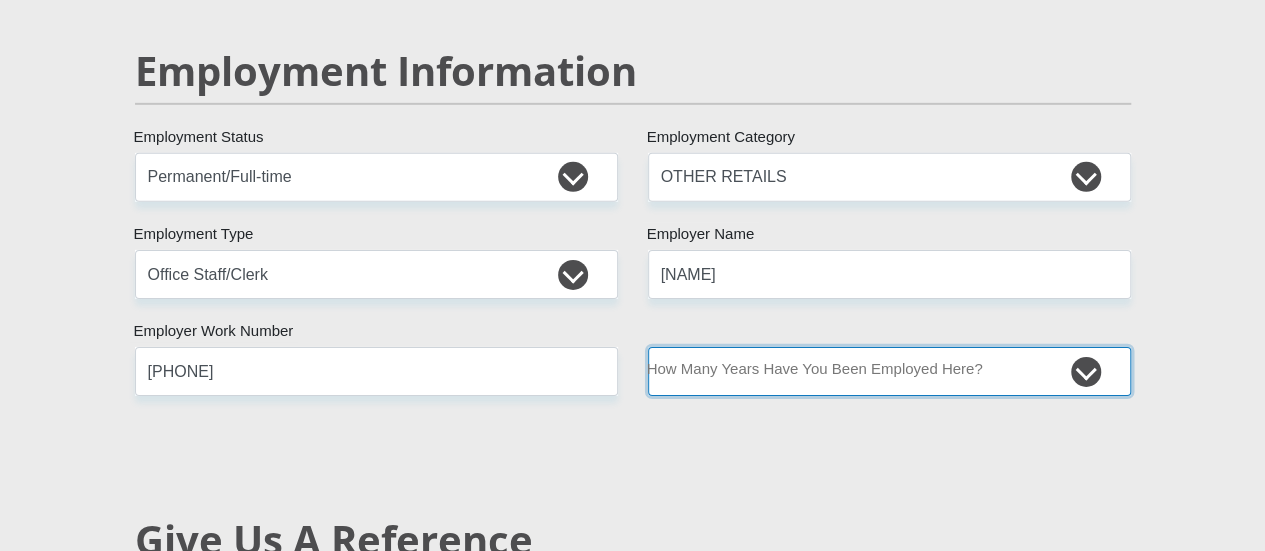 click on "less than 1 year
1-3 years
3-5 years
5+ years" at bounding box center (889, 371) 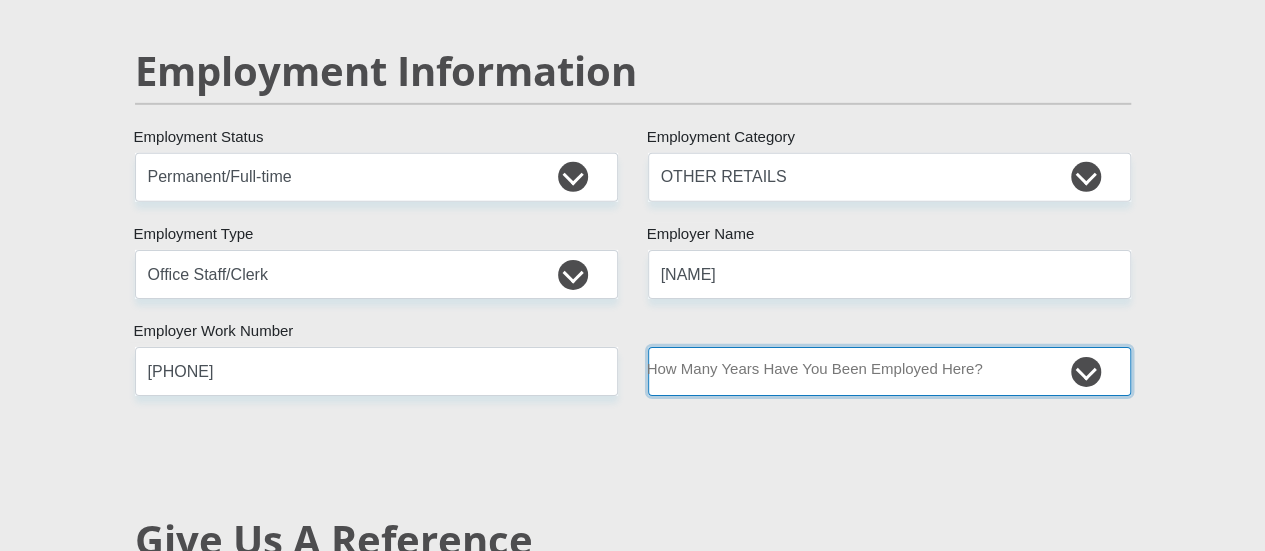 select on "6" 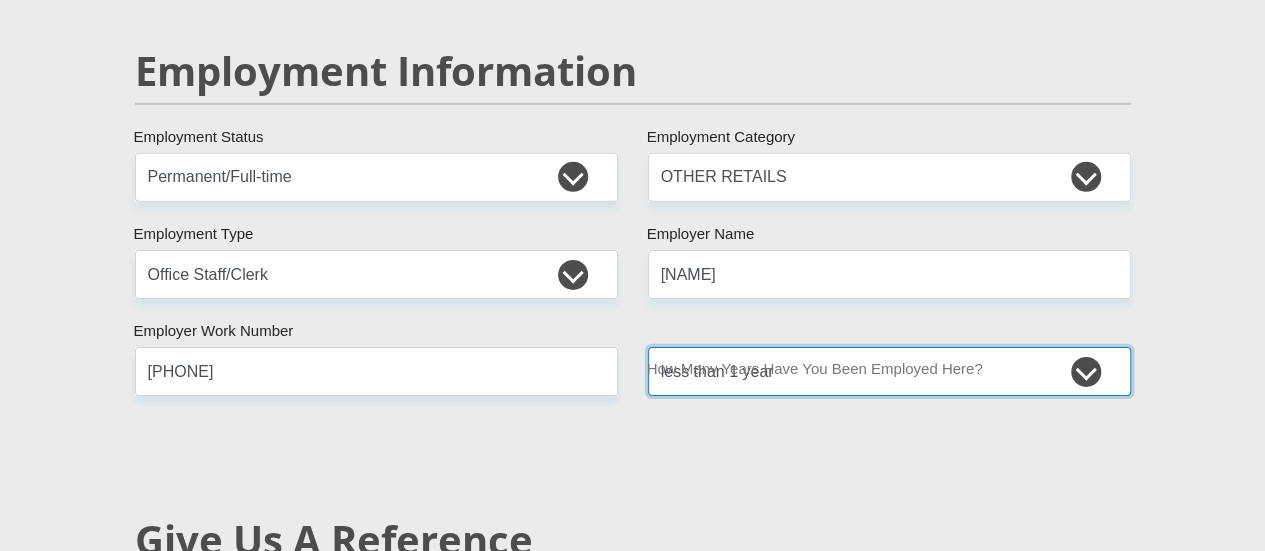 click on "less than 1 year
1-3 years
3-5 years
5+ years" at bounding box center (889, 371) 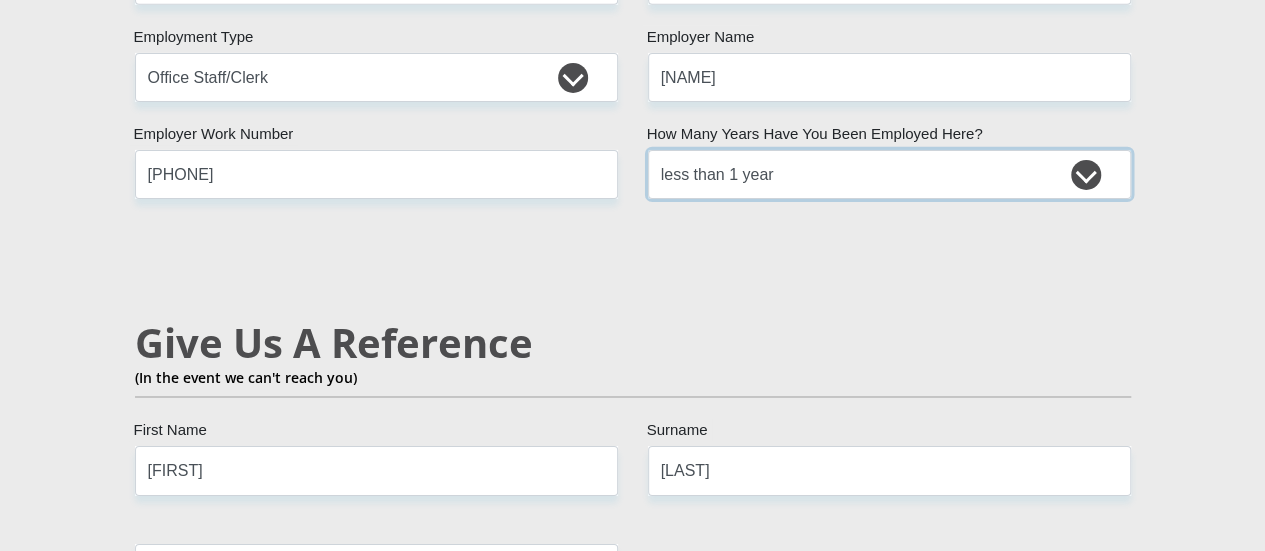 scroll, scrollTop: 3300, scrollLeft: 0, axis: vertical 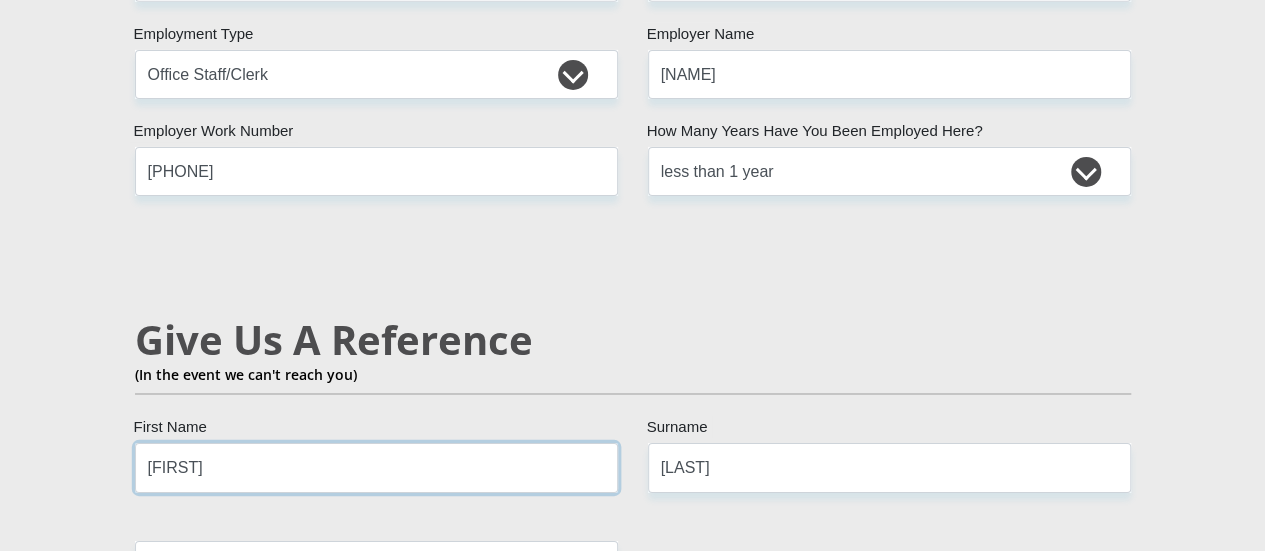 drag, startPoint x: 266, startPoint y: 388, endPoint x: 88, endPoint y: 382, distance: 178.10109 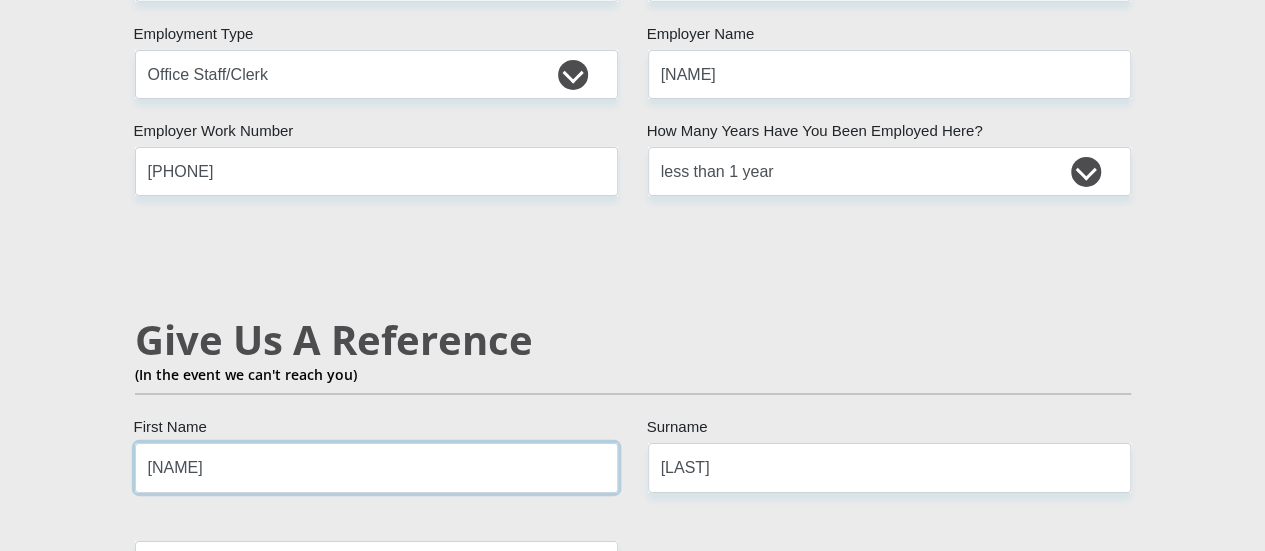 type on "[NAME]" 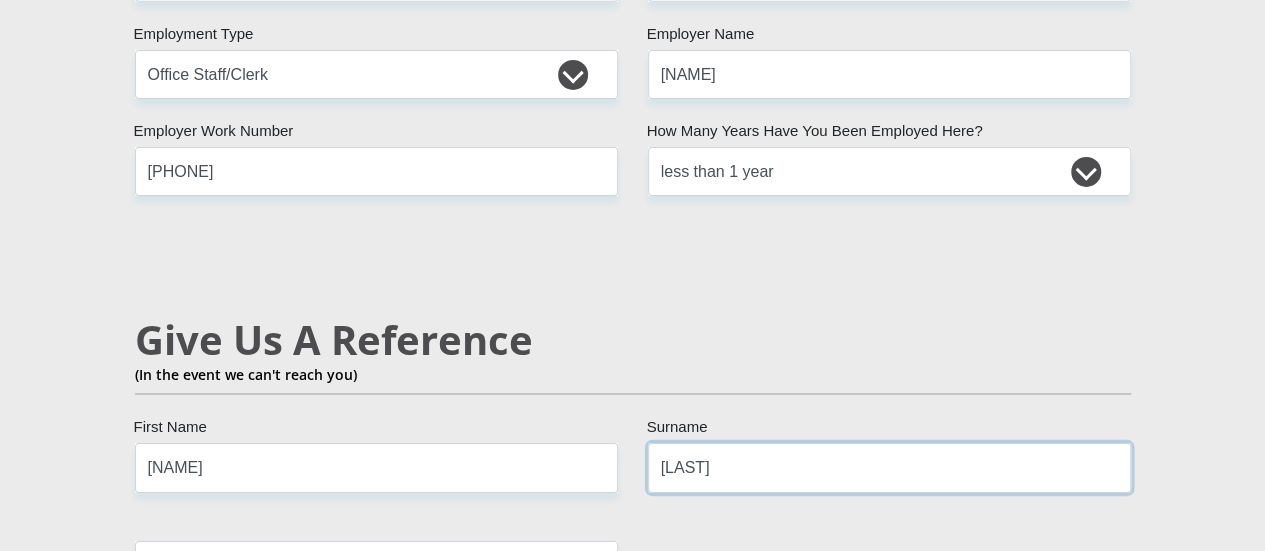 drag, startPoint x: 768, startPoint y: 379, endPoint x: 490, endPoint y: 354, distance: 279.12183 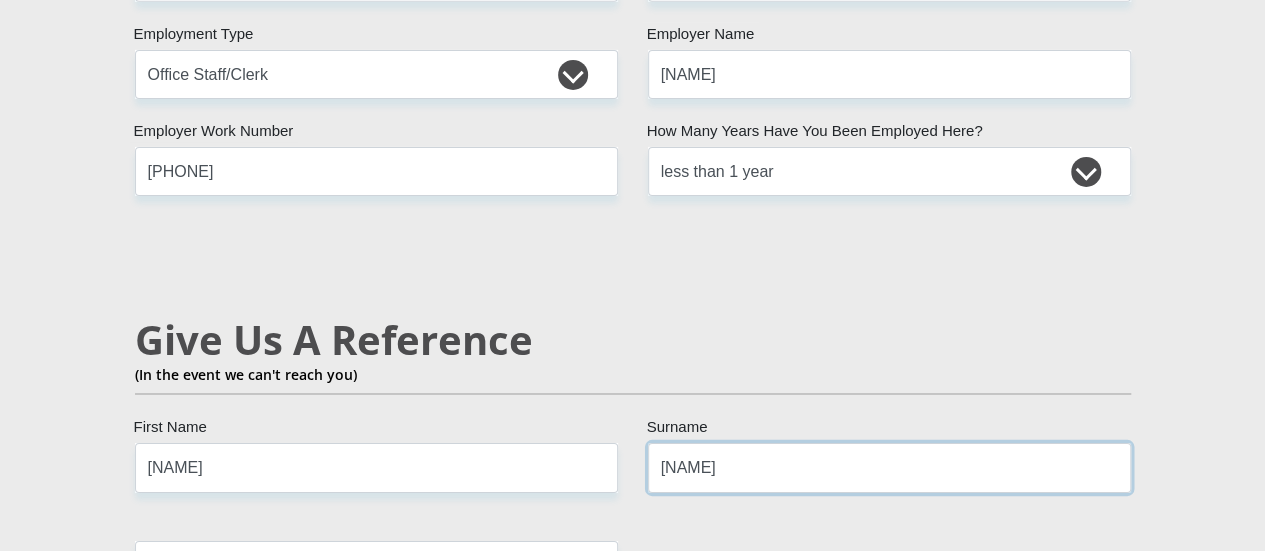 type on "[NAME]" 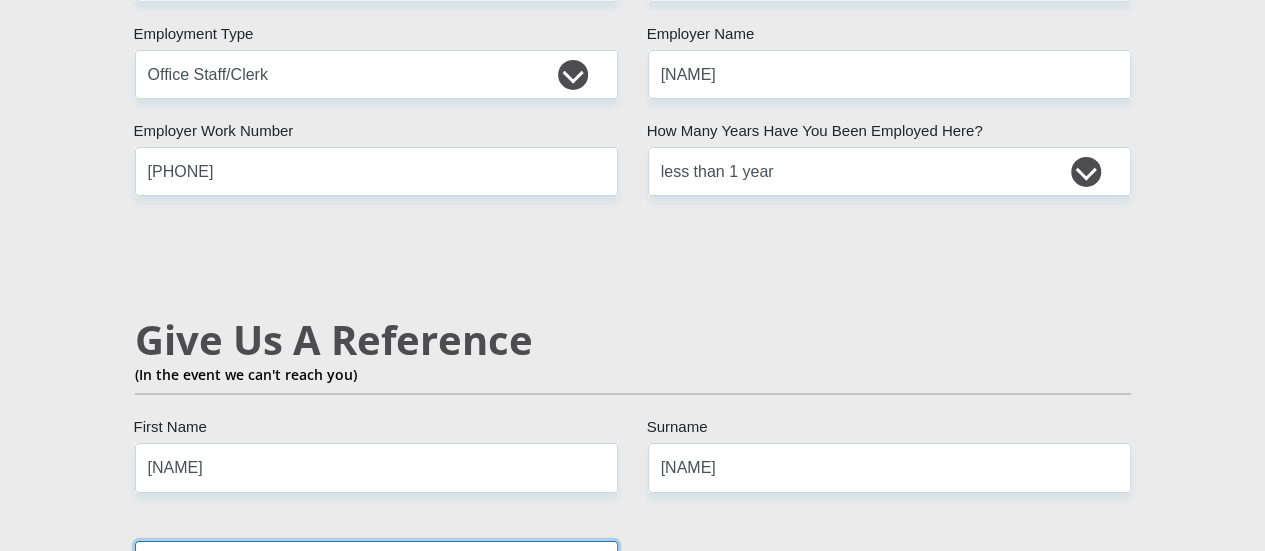 click on "Mobile Number" at bounding box center (376, 565) 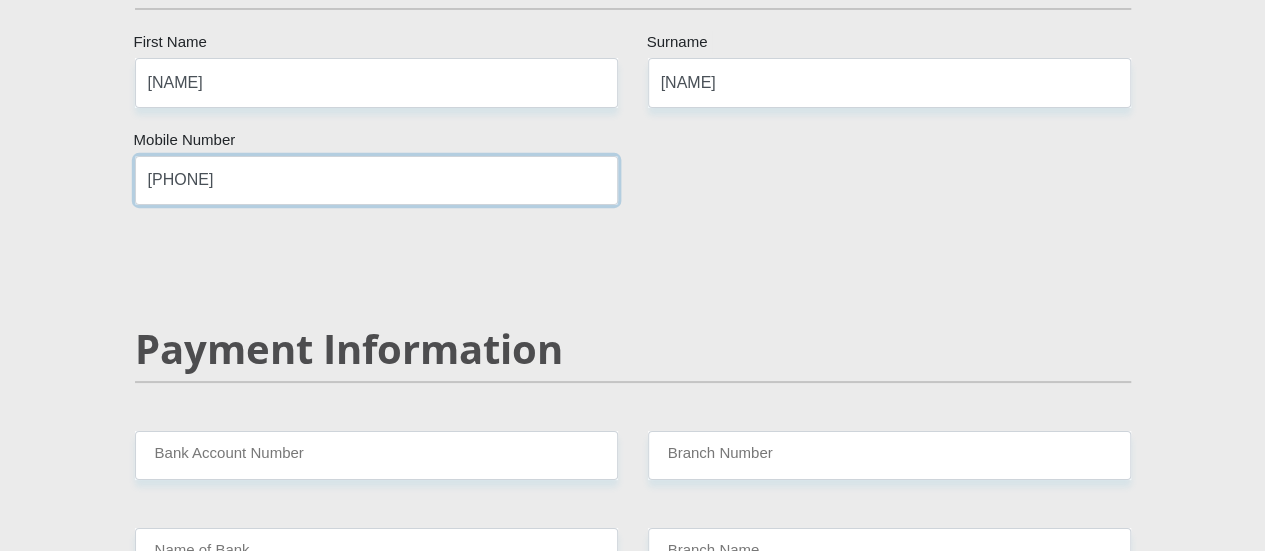 scroll, scrollTop: 3800, scrollLeft: 0, axis: vertical 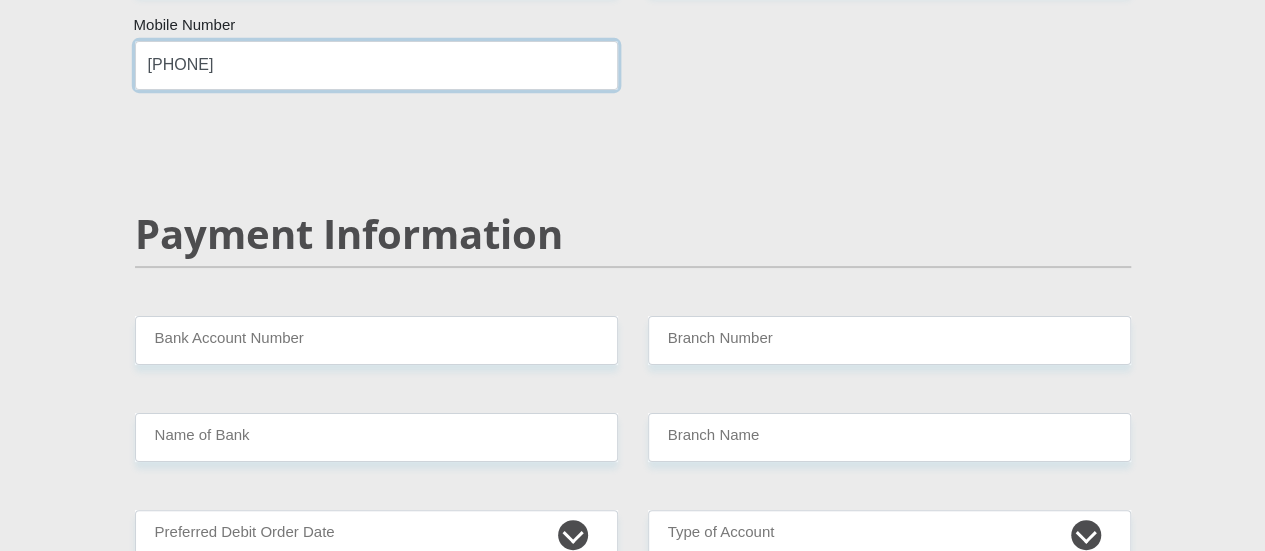 type on "[PHONE]" 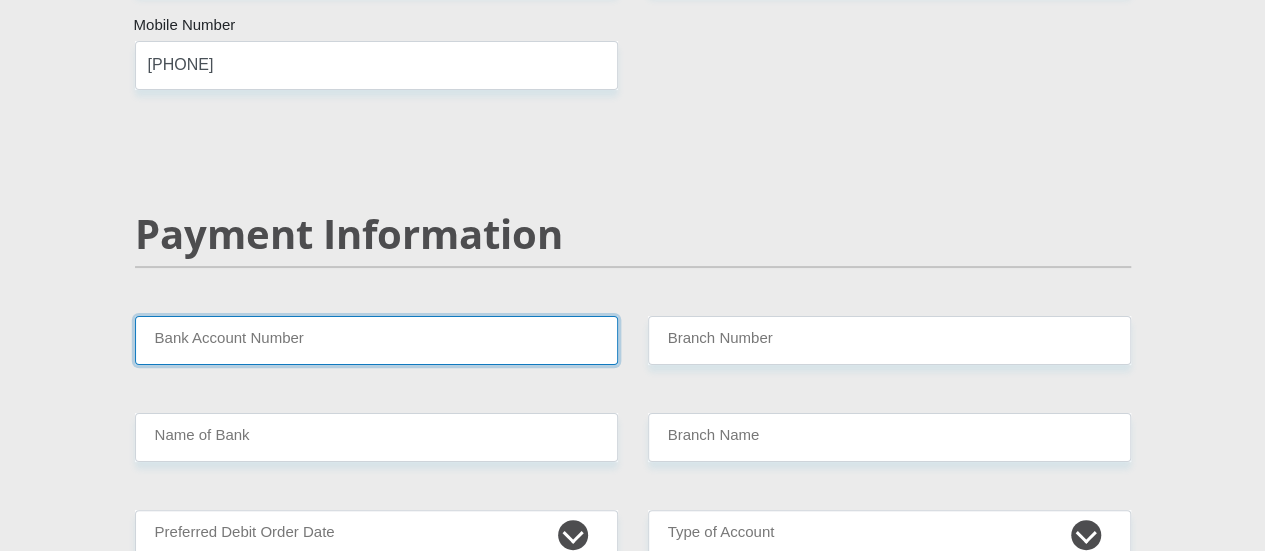click on "Bank Account Number" at bounding box center (376, 340) 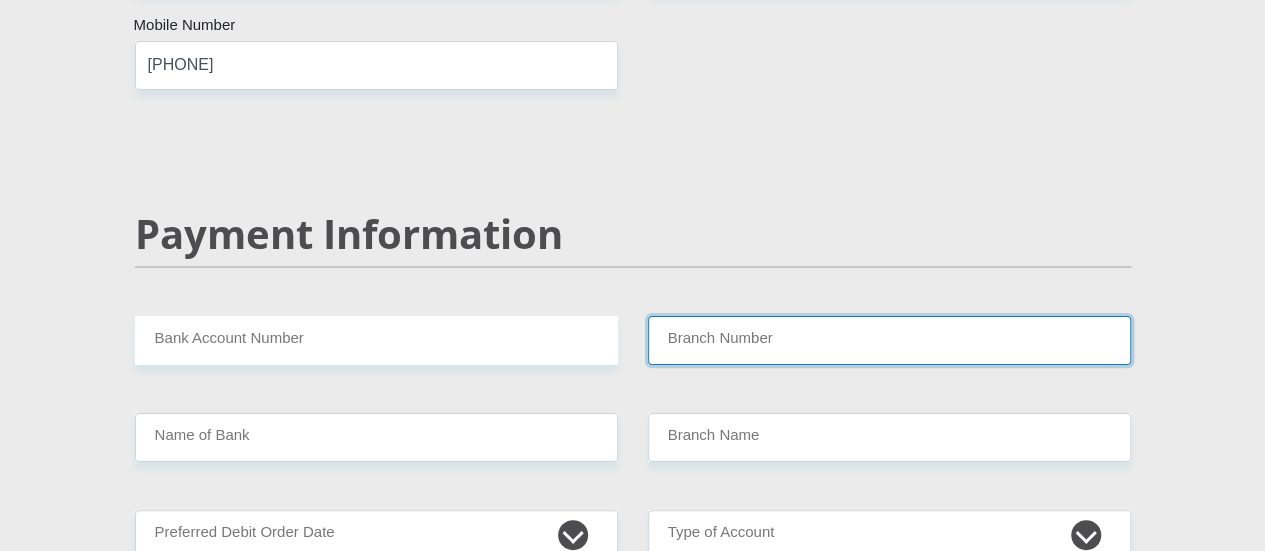 click on "Branch Number" at bounding box center [889, 340] 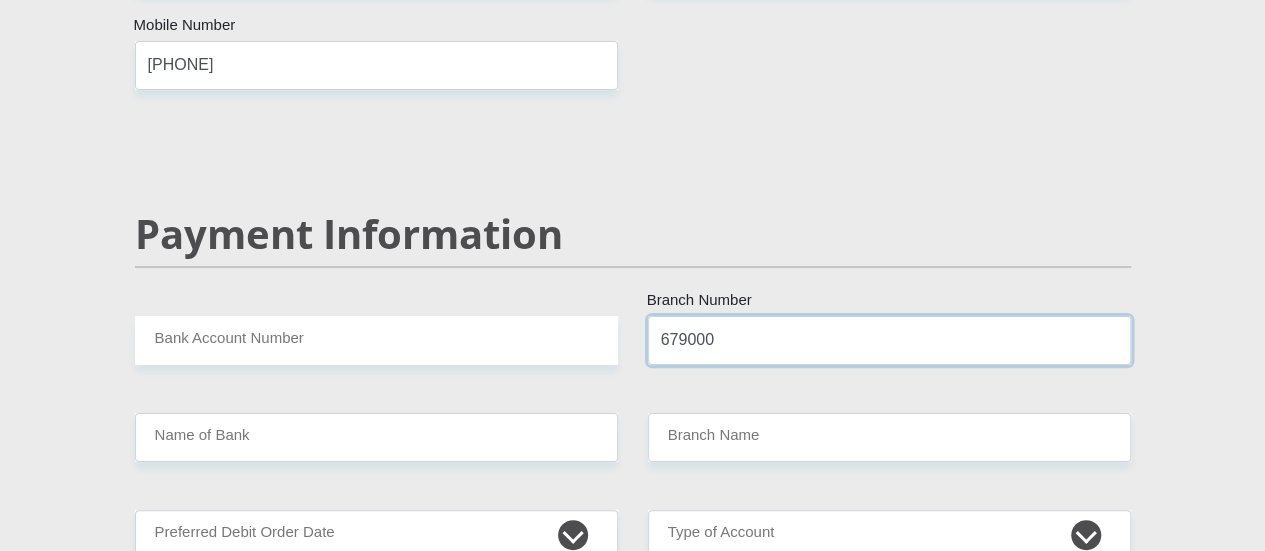 type on "679000" 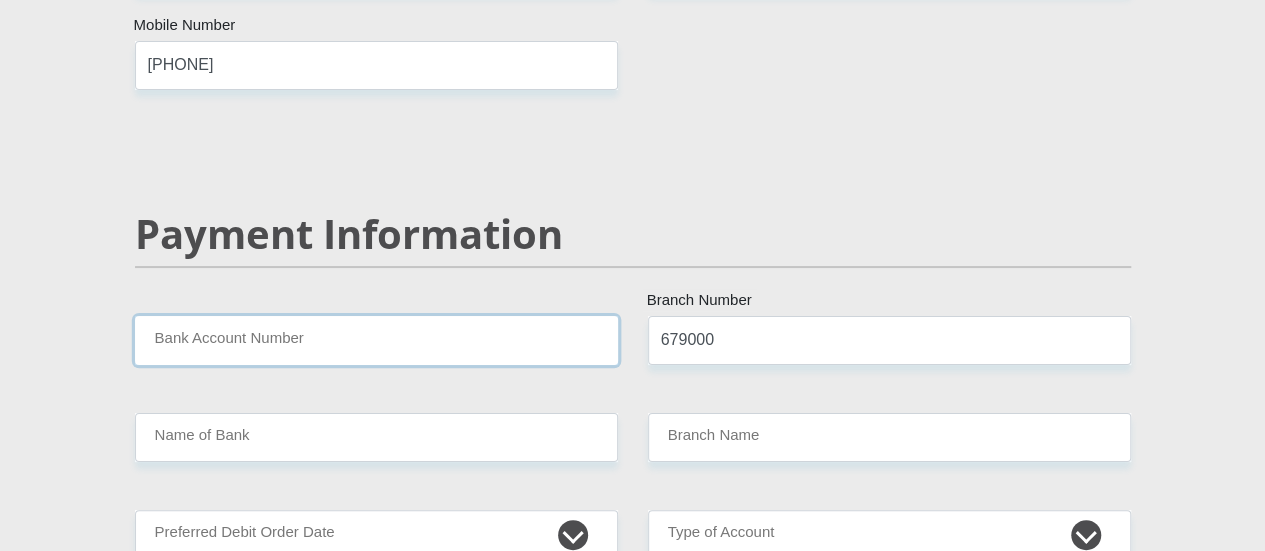 click on "Bank Account Number" at bounding box center (376, 340) 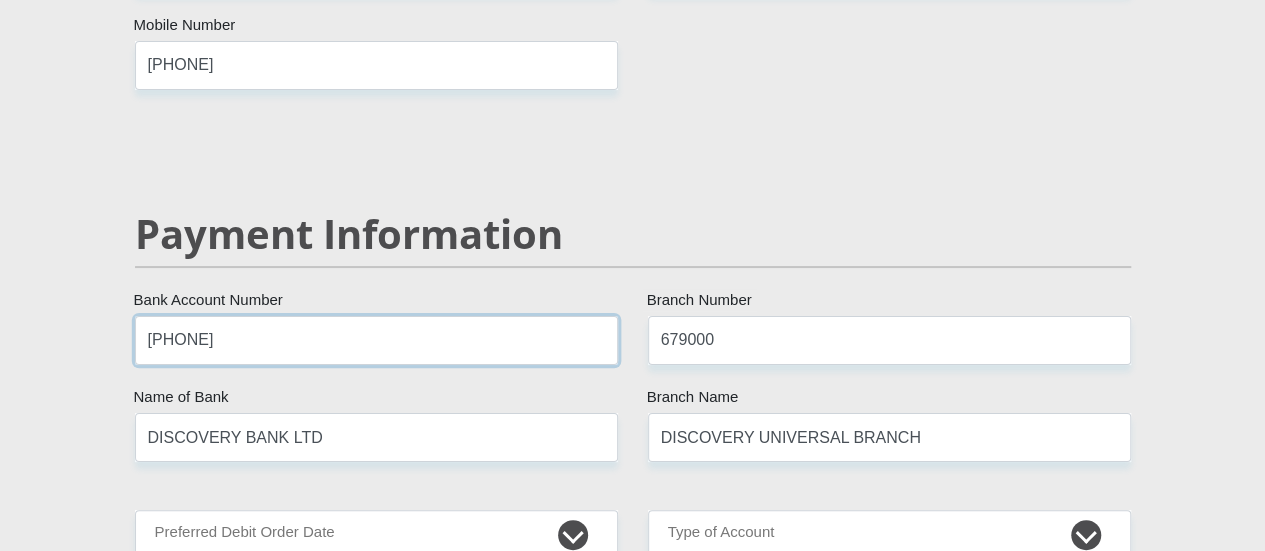 type on "[PHONE]" 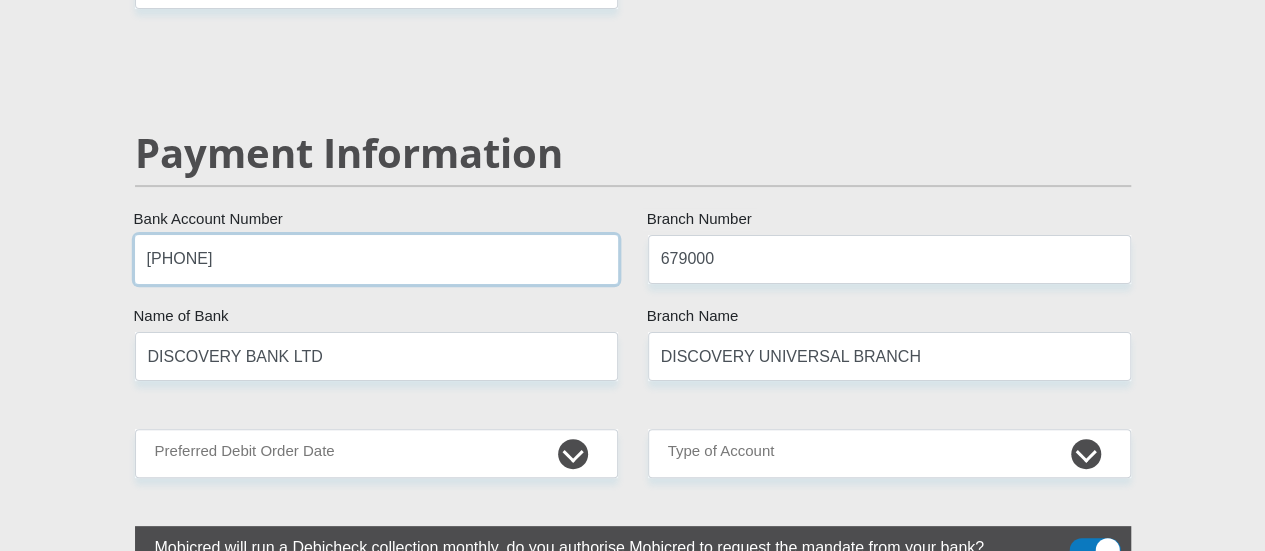 scroll, scrollTop: 3900, scrollLeft: 0, axis: vertical 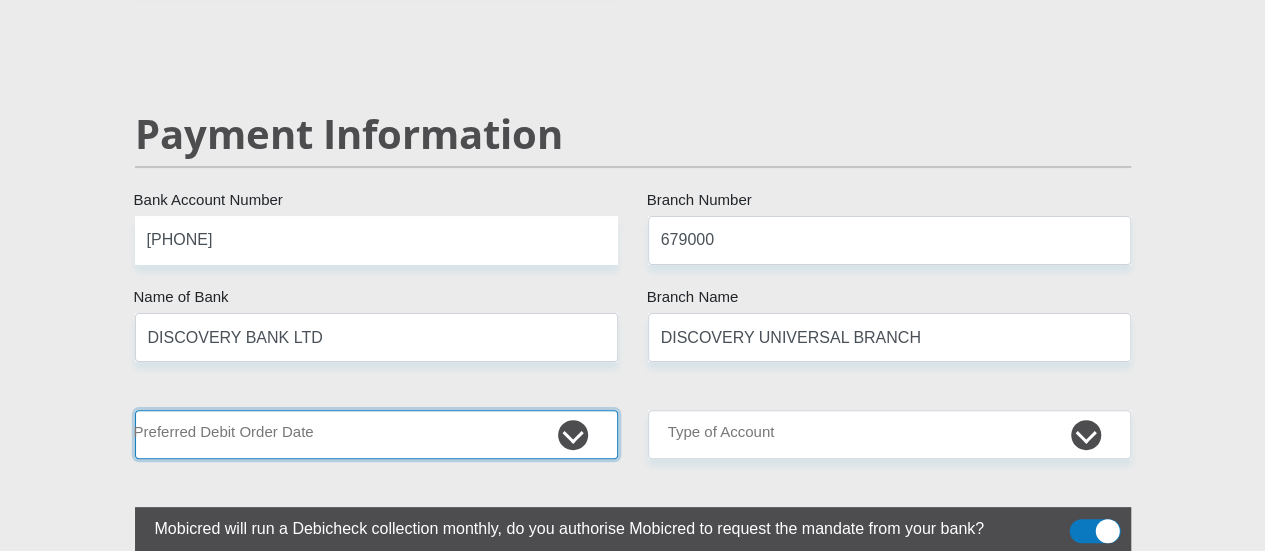 click on "1st
2nd
3rd
4th
5th
7th
18th
19th
20th
21st
22nd
23rd
24th
25th
26th
27th
28th
29th
30th" at bounding box center (376, 434) 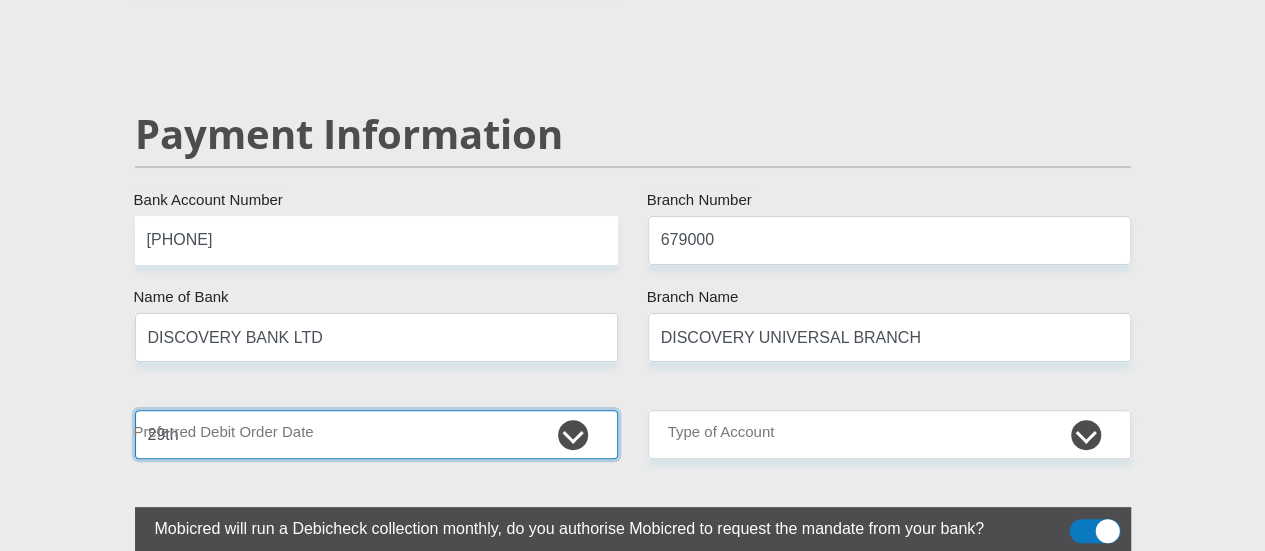 click on "1st
2nd
3rd
4th
5th
7th
18th
19th
20th
21st
22nd
23rd
24th
25th
26th
27th
28th
29th
30th" at bounding box center [376, 434] 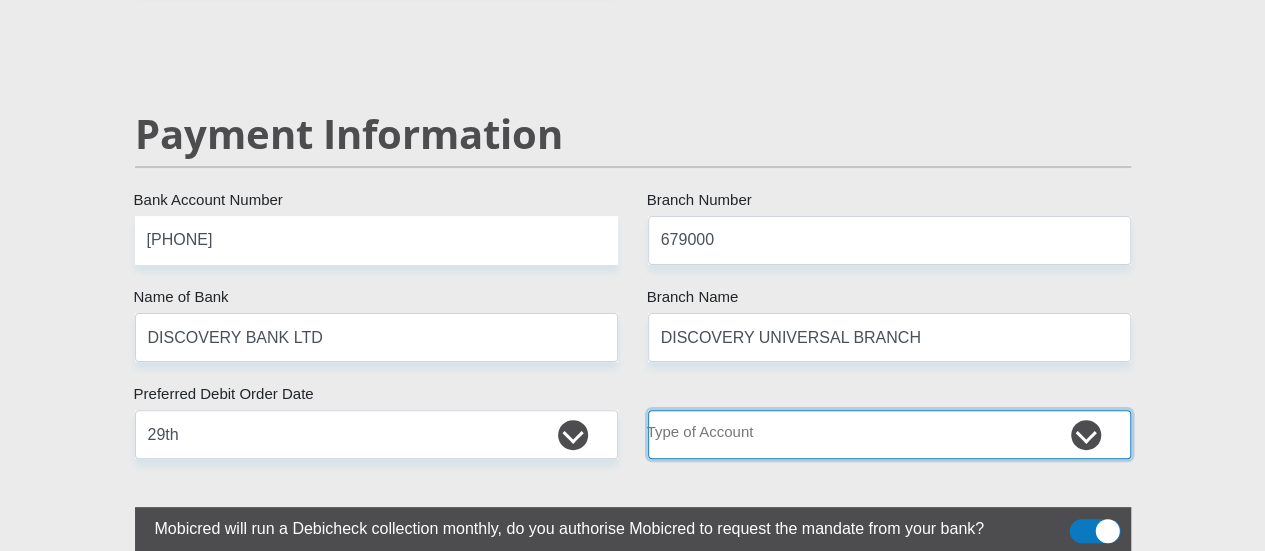 click on "Cheque
Savings" at bounding box center [889, 434] 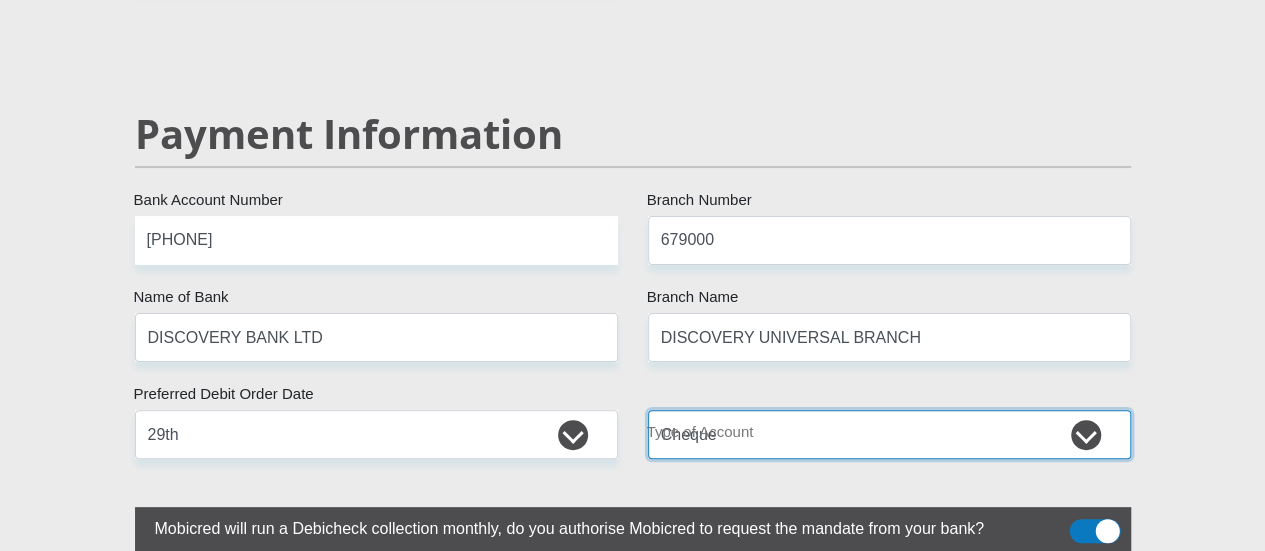 click on "Cheque
Savings" at bounding box center (889, 434) 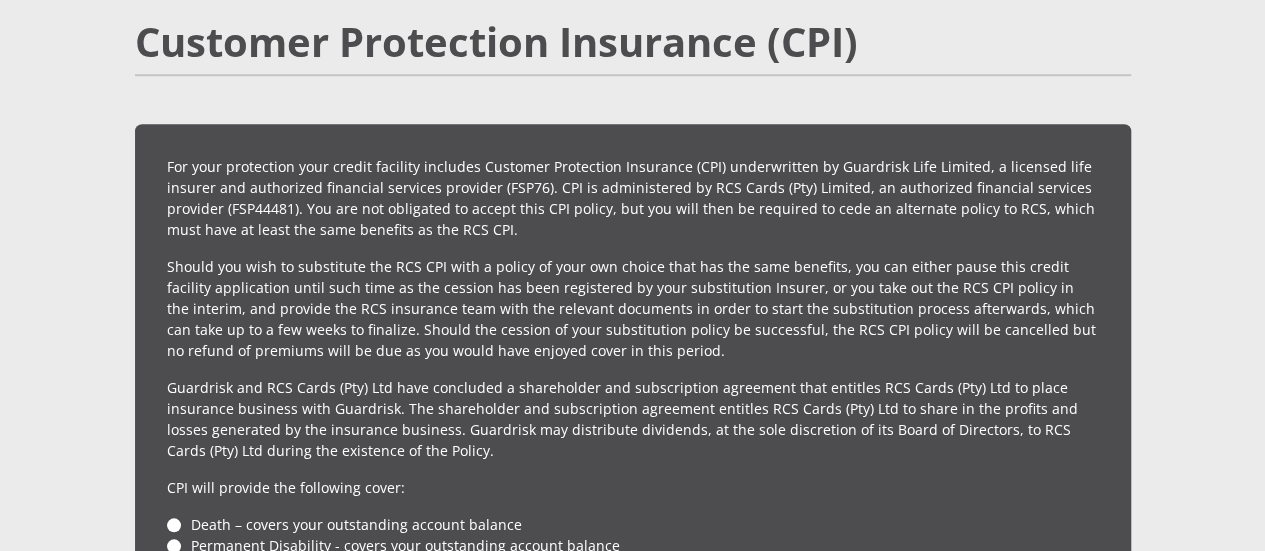 scroll, scrollTop: 4600, scrollLeft: 0, axis: vertical 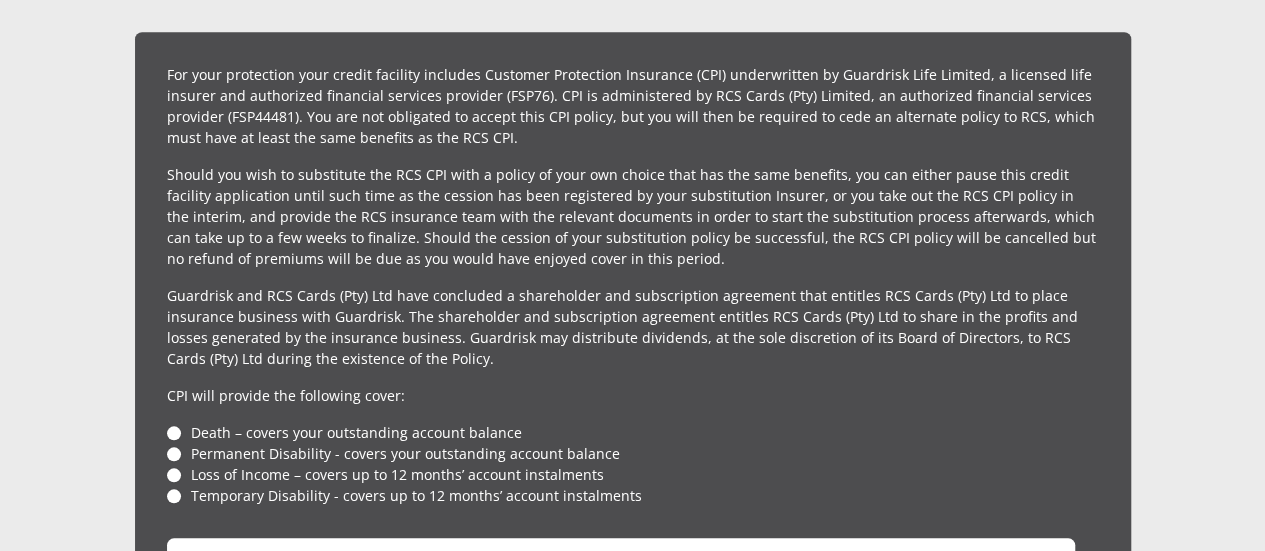 click on "Permanent Disability - covers your outstanding account balance" at bounding box center (633, 453) 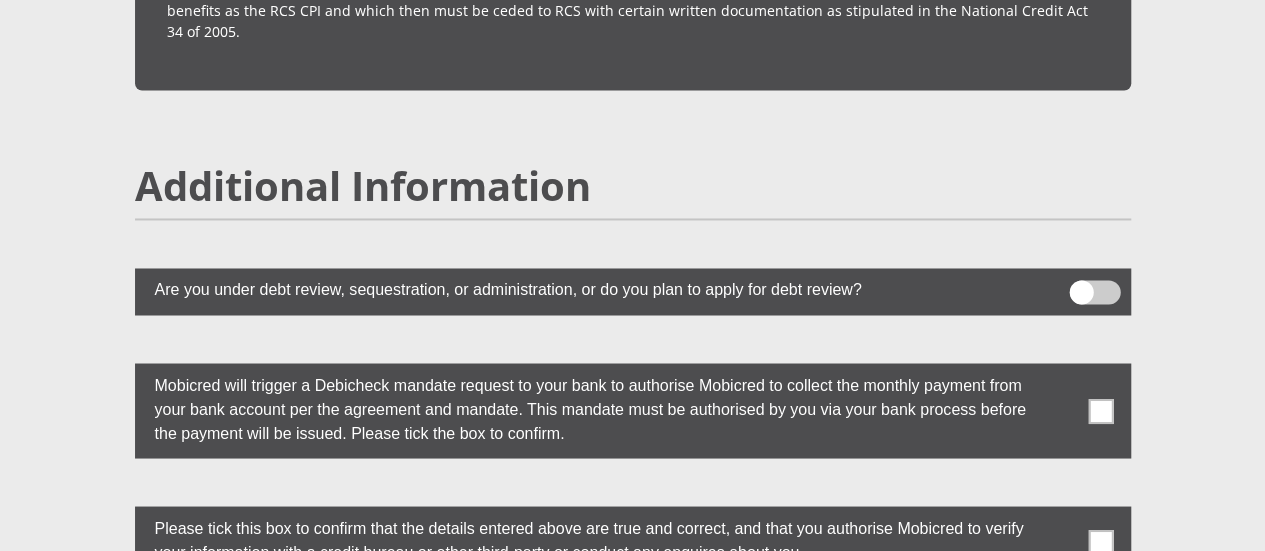 scroll, scrollTop: 5400, scrollLeft: 0, axis: vertical 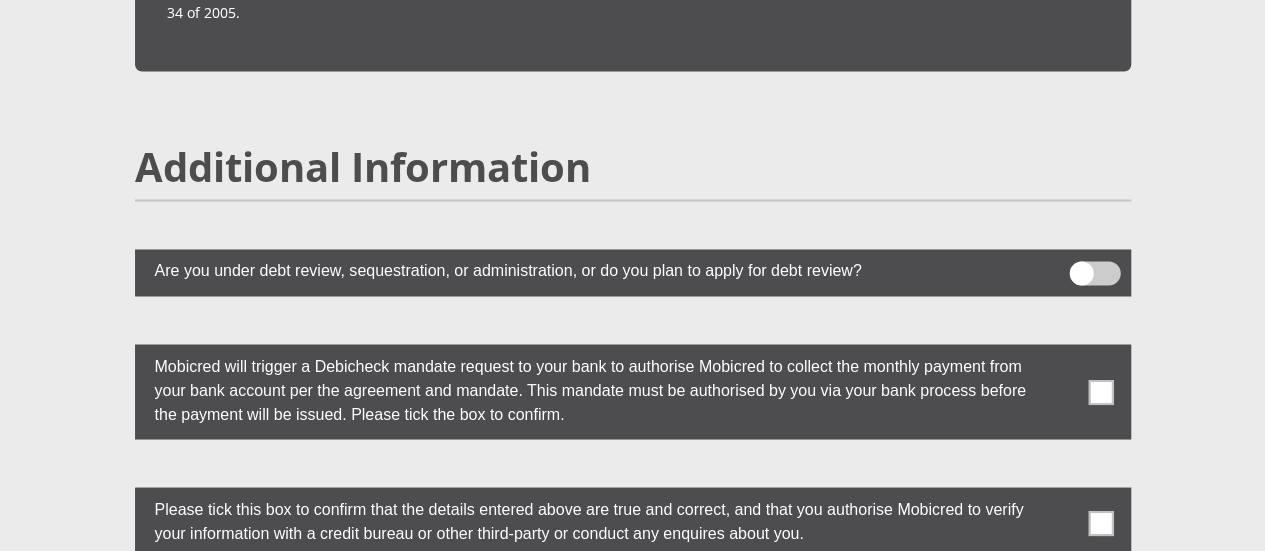 click at bounding box center (1100, 391) 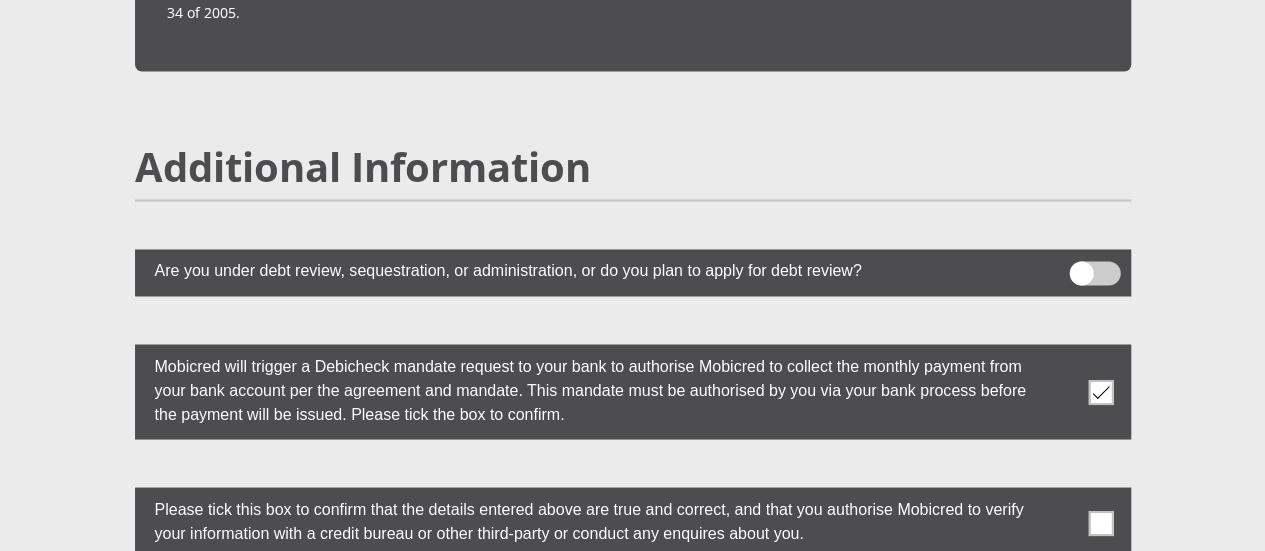 click at bounding box center (1100, 522) 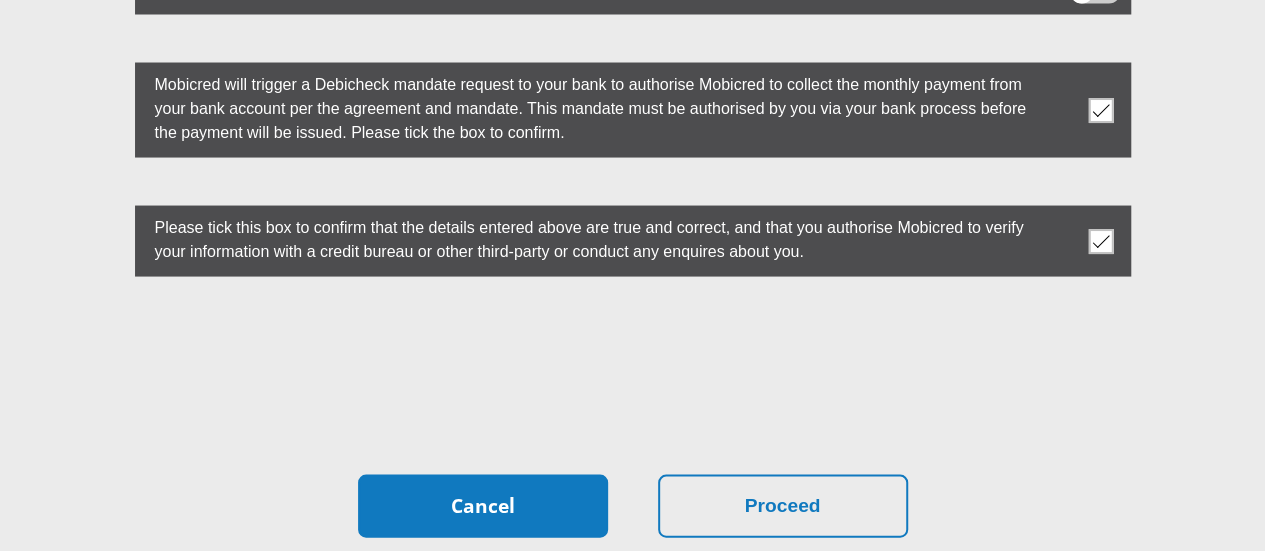 scroll, scrollTop: 5700, scrollLeft: 0, axis: vertical 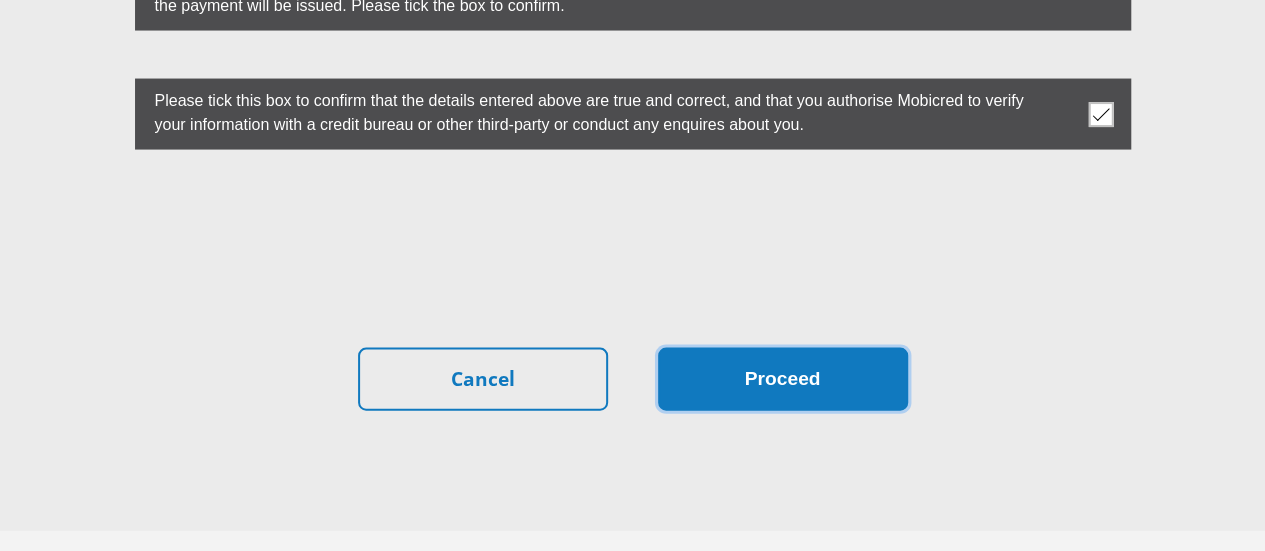 click on "Proceed" at bounding box center (783, 379) 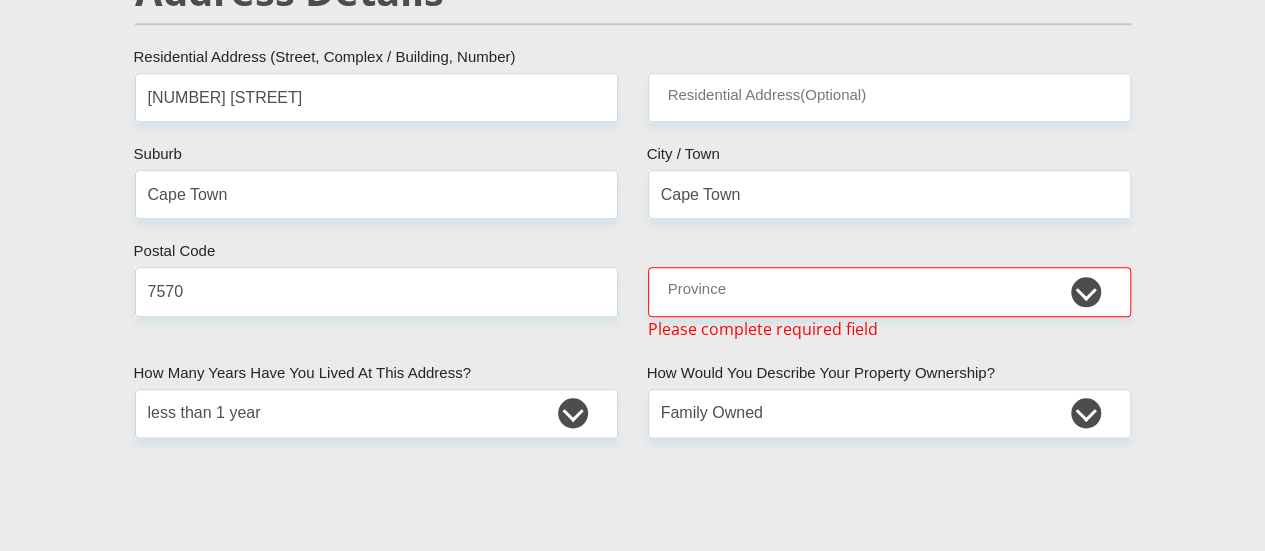 scroll, scrollTop: 944, scrollLeft: 0, axis: vertical 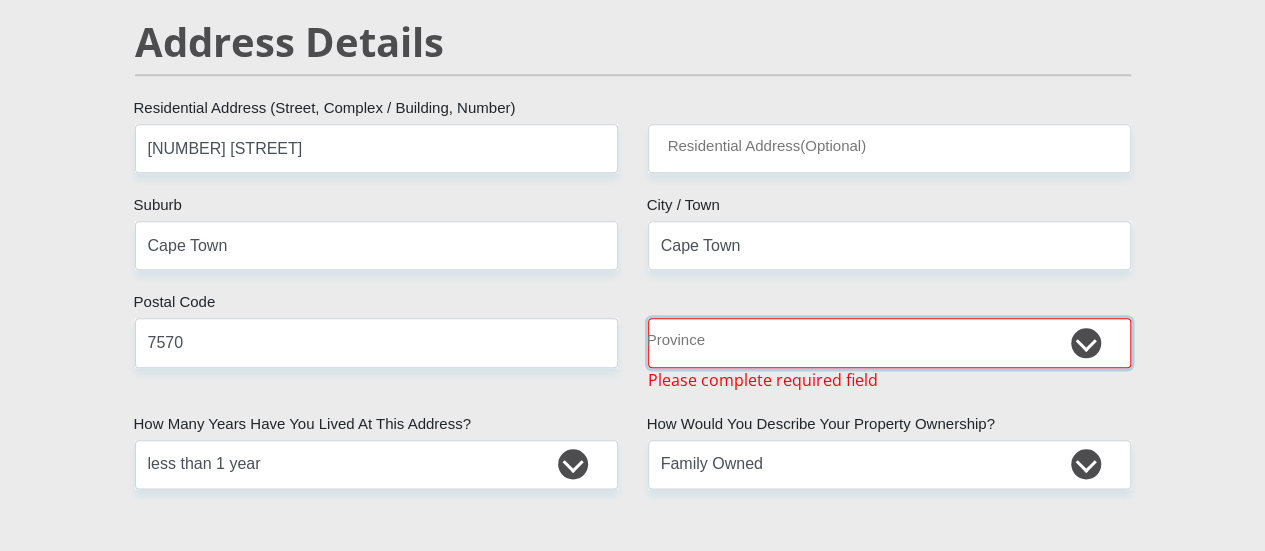 click on "Eastern Cape
Free State
Gauteng
KwaZulu-Natal
Limpopo
Mpumalanga
Northern Cape
North West
Western Cape" at bounding box center [889, 342] 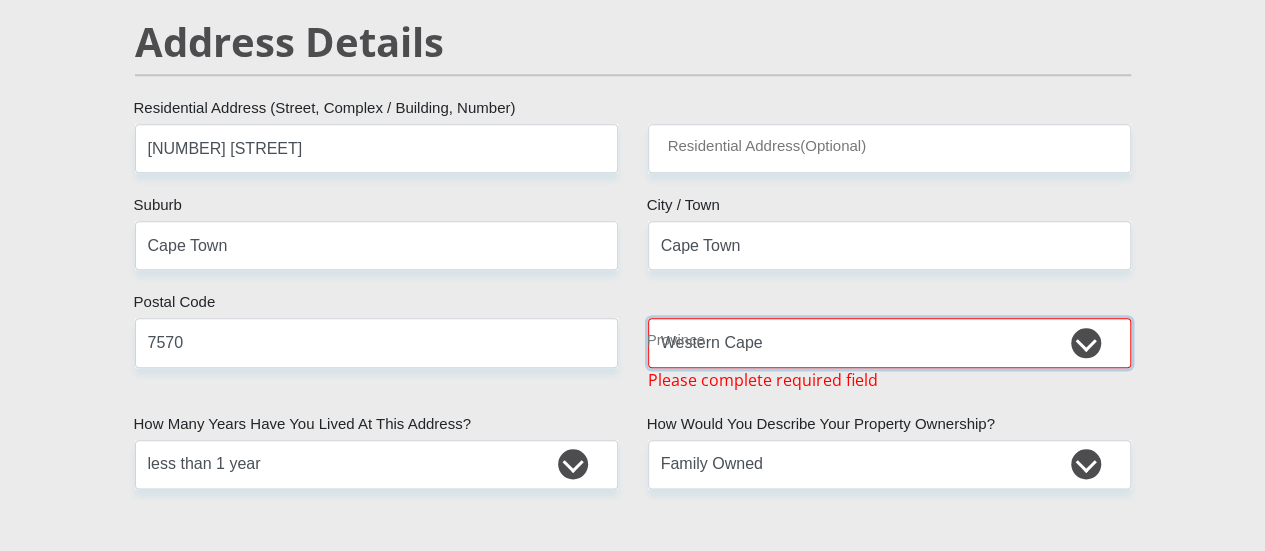 click on "Eastern Cape
Free State
Gauteng
KwaZulu-Natal
Limpopo
Mpumalanga
Northern Cape
North West
Western Cape" at bounding box center [889, 342] 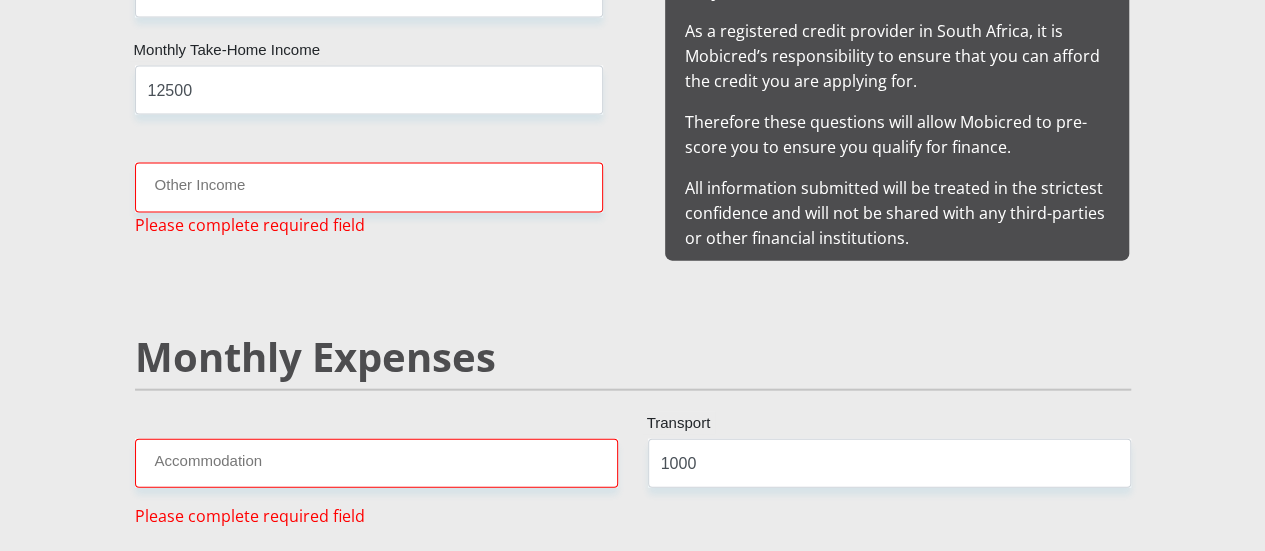 scroll, scrollTop: 2144, scrollLeft: 0, axis: vertical 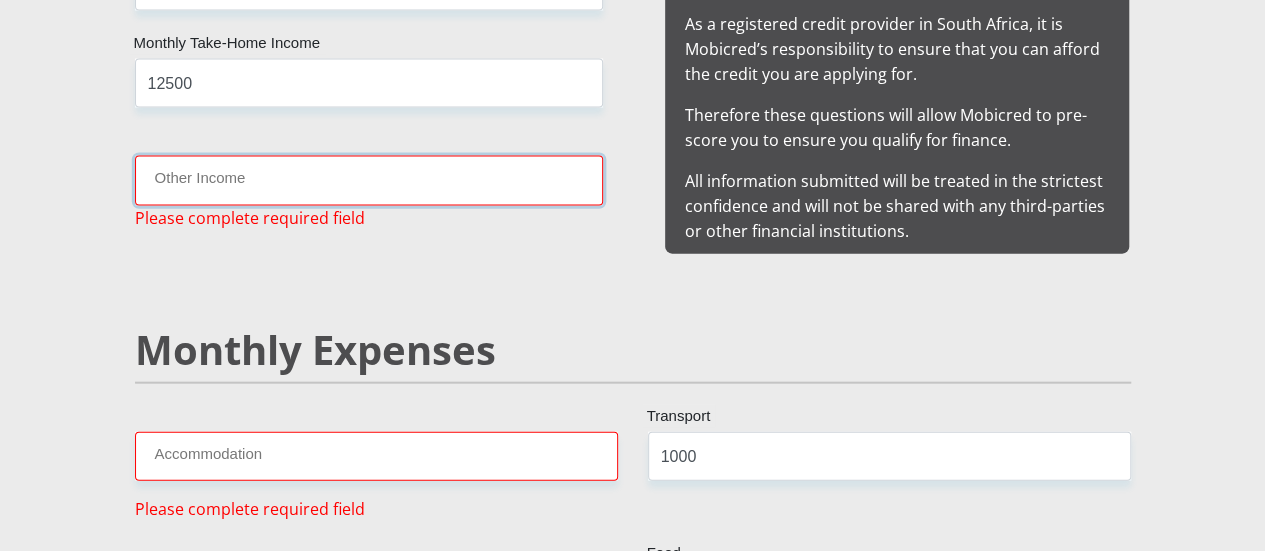 click on "Other Income" at bounding box center [369, 180] 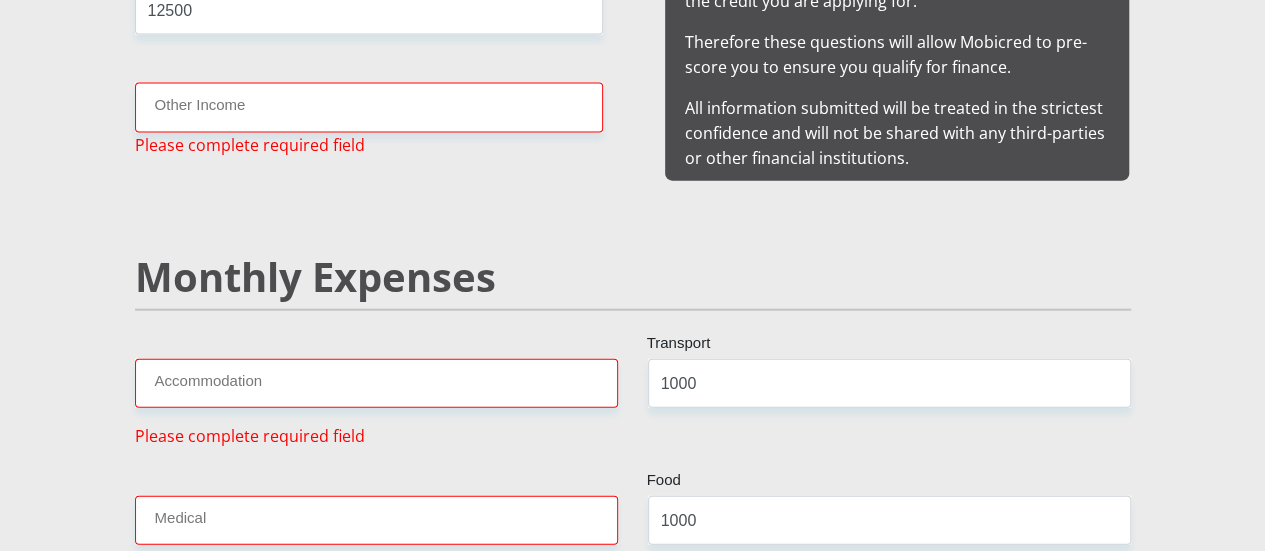 scroll, scrollTop: 2079, scrollLeft: 0, axis: vertical 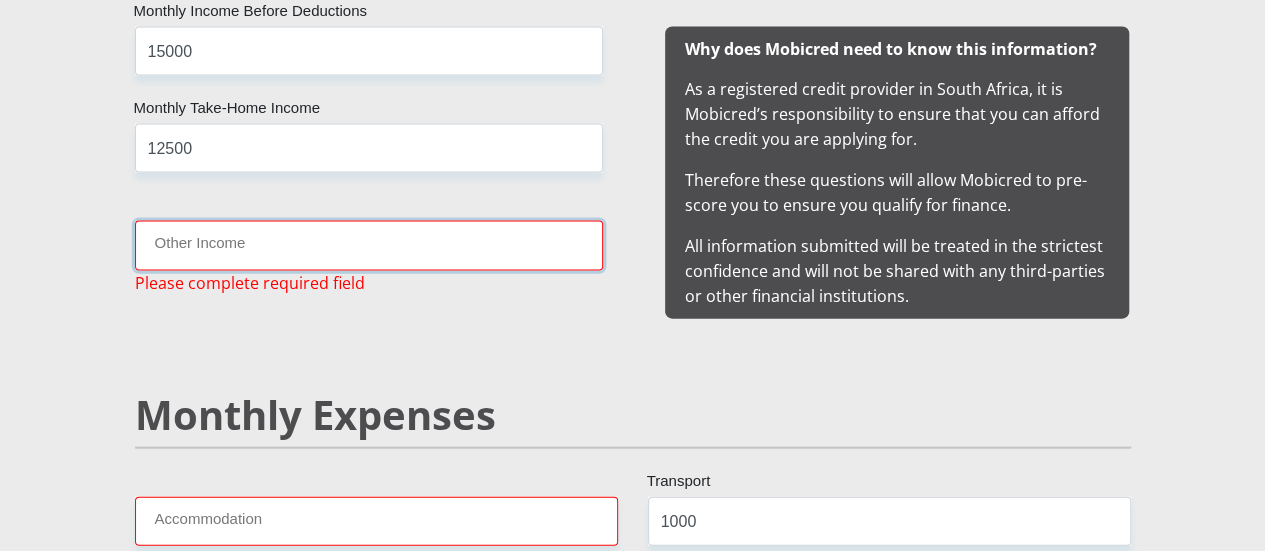 click on "Other Income" at bounding box center (369, 245) 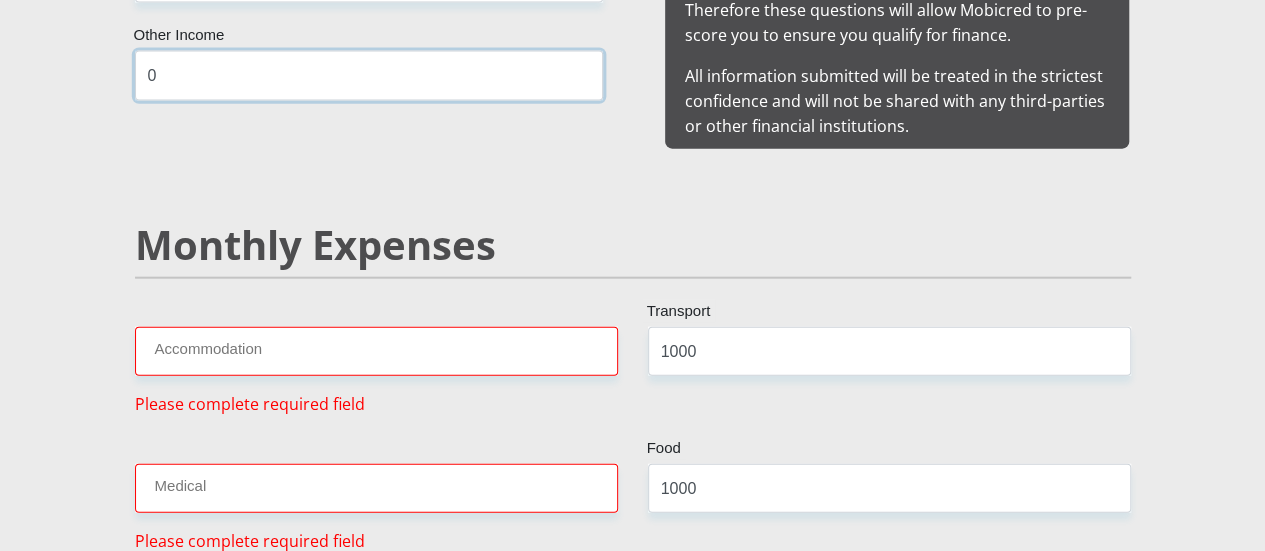 scroll, scrollTop: 2279, scrollLeft: 0, axis: vertical 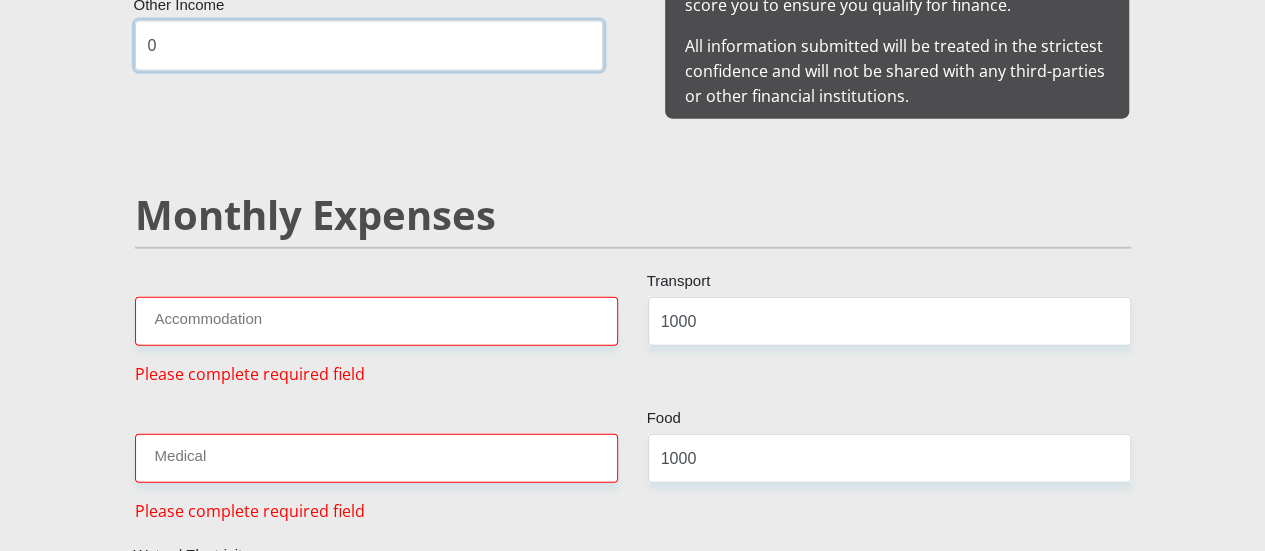 type on "0" 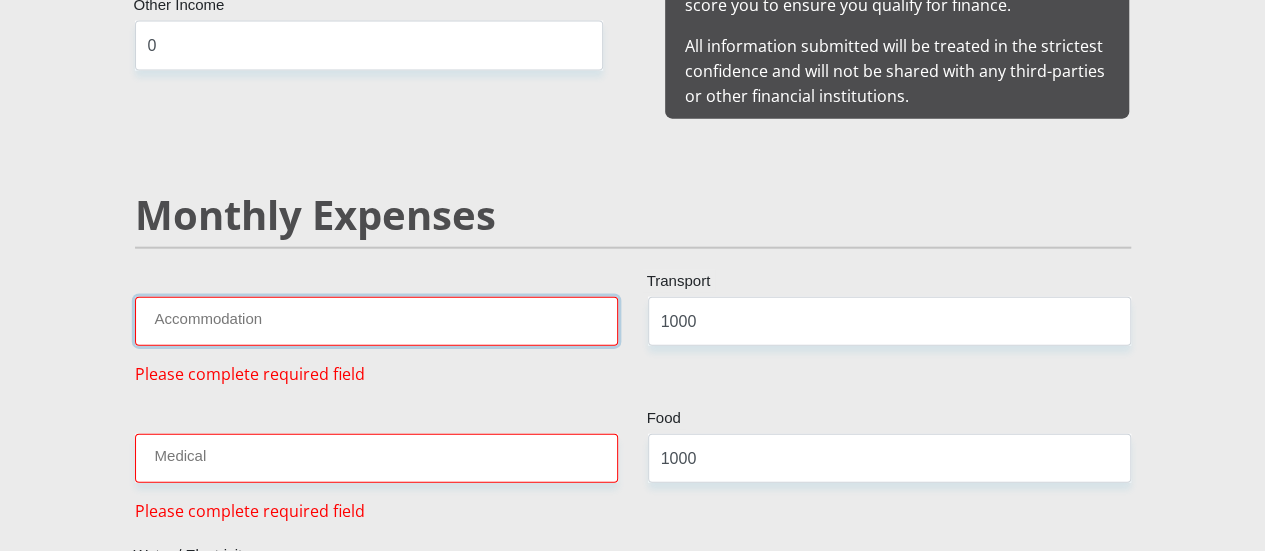 click on "Accommodation" at bounding box center (376, 321) 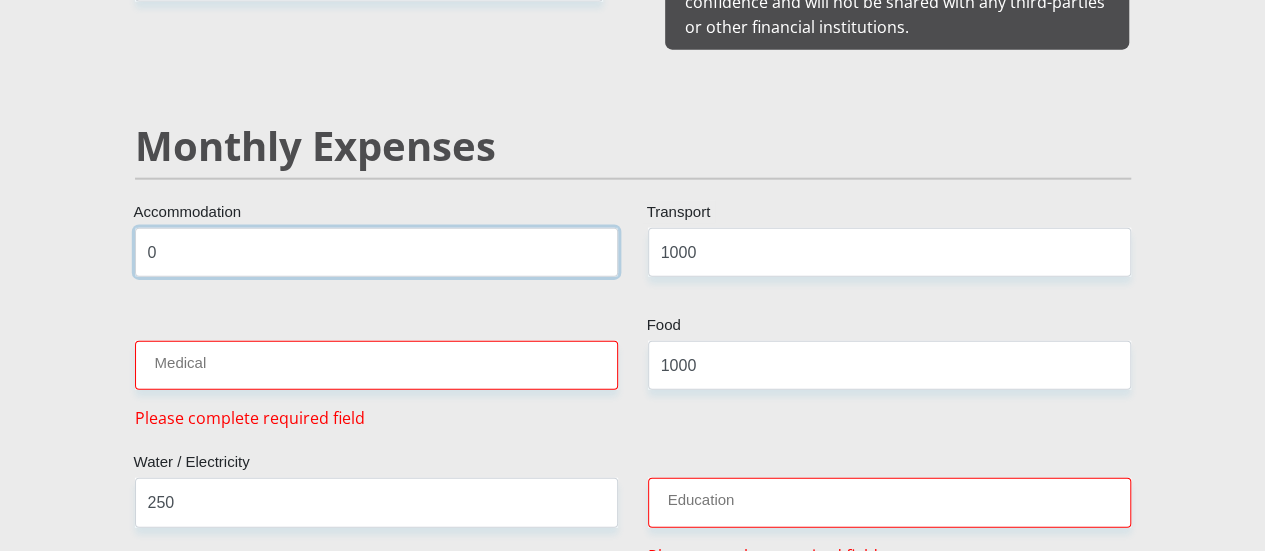 scroll, scrollTop: 2379, scrollLeft: 0, axis: vertical 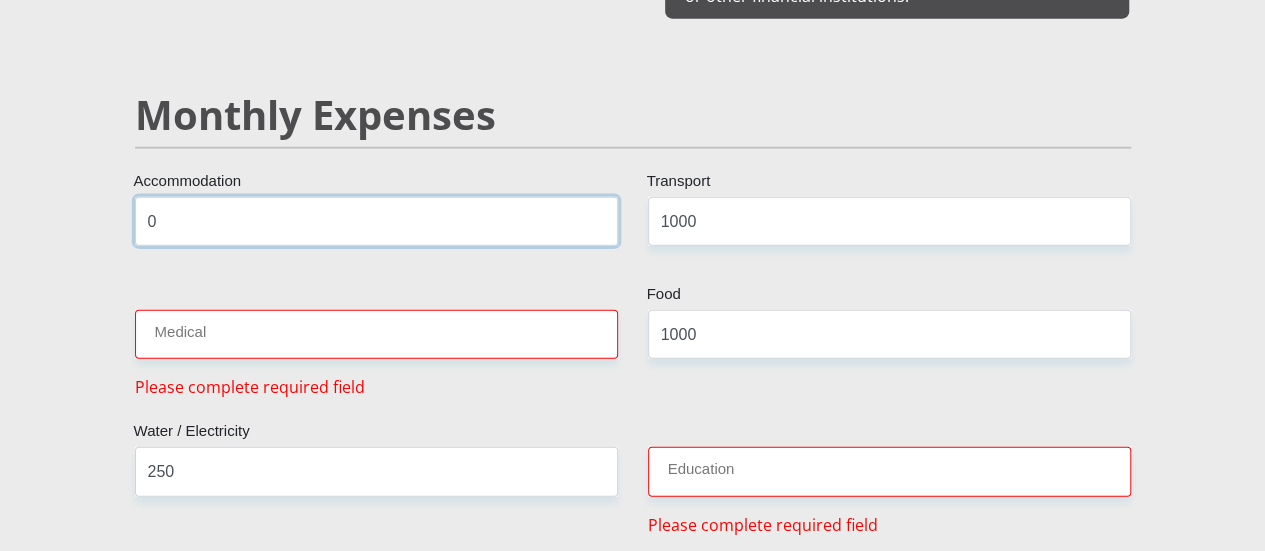 type on "0" 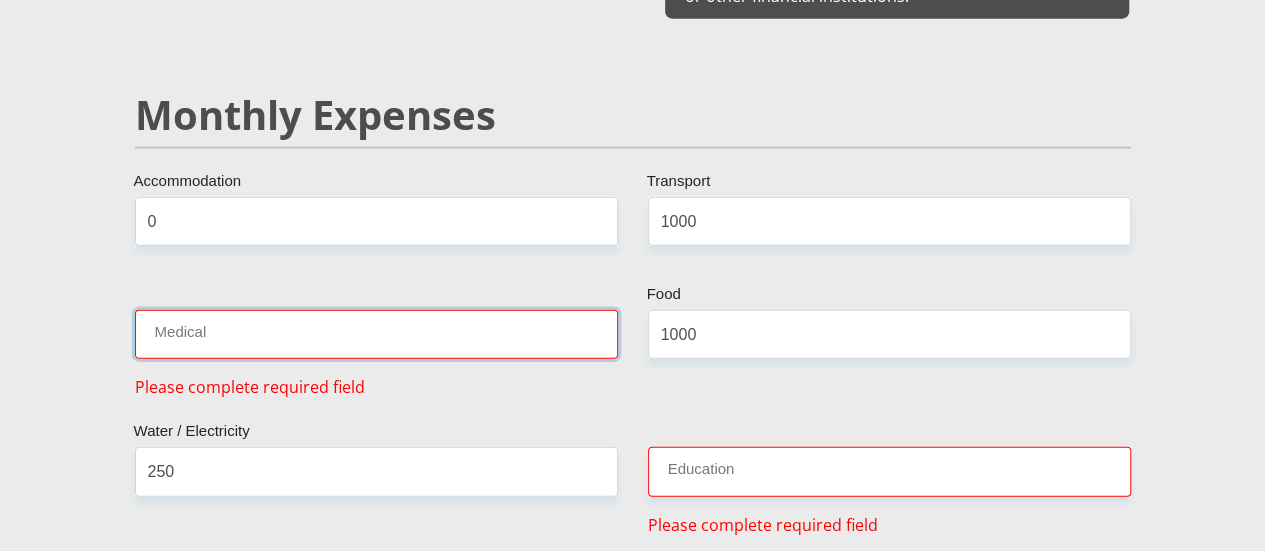 click on "Medical" at bounding box center [376, 334] 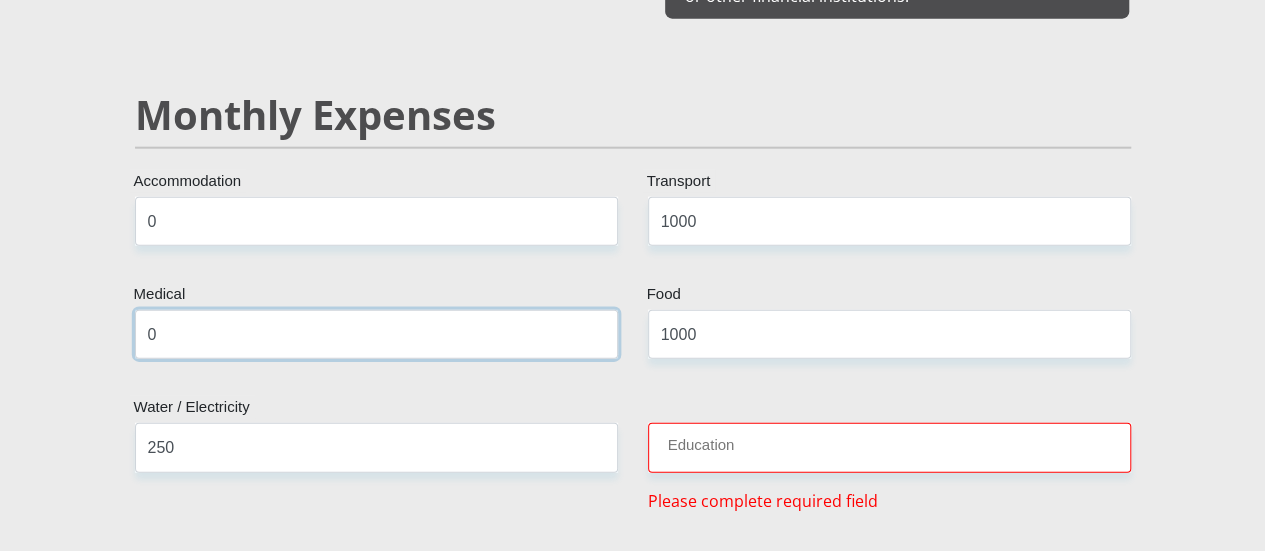 type on "0" 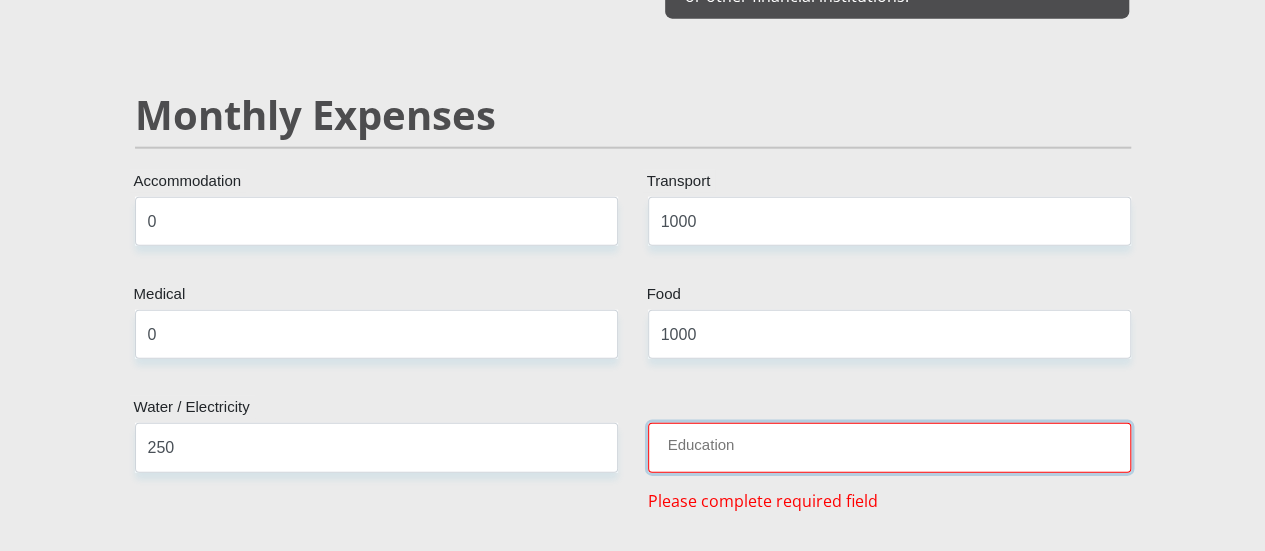 click on "Education" at bounding box center [889, 447] 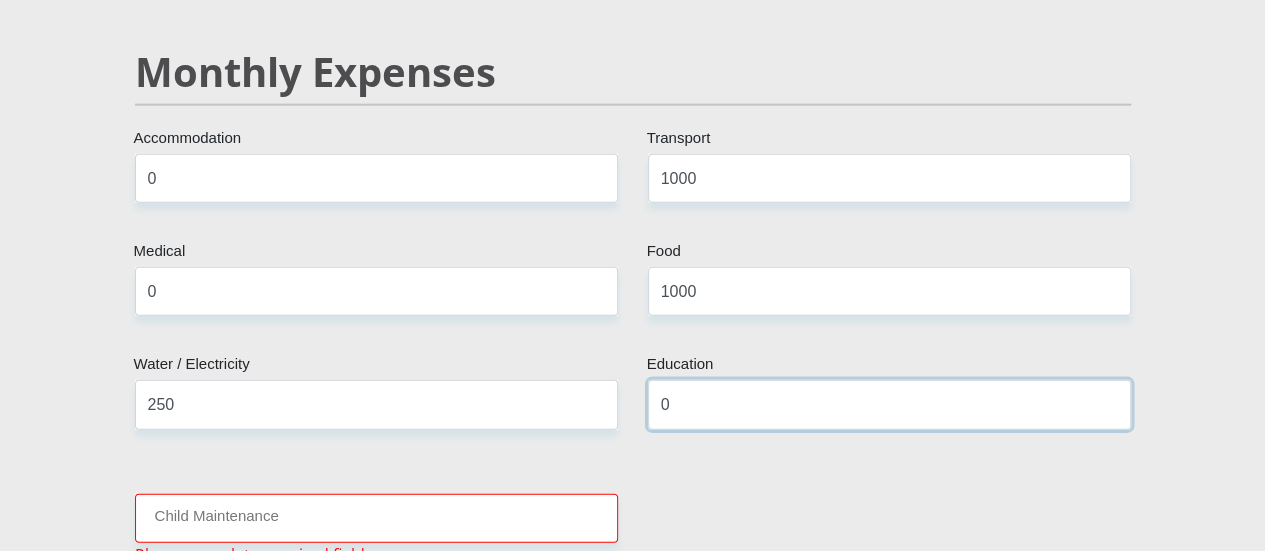 scroll, scrollTop: 2479, scrollLeft: 0, axis: vertical 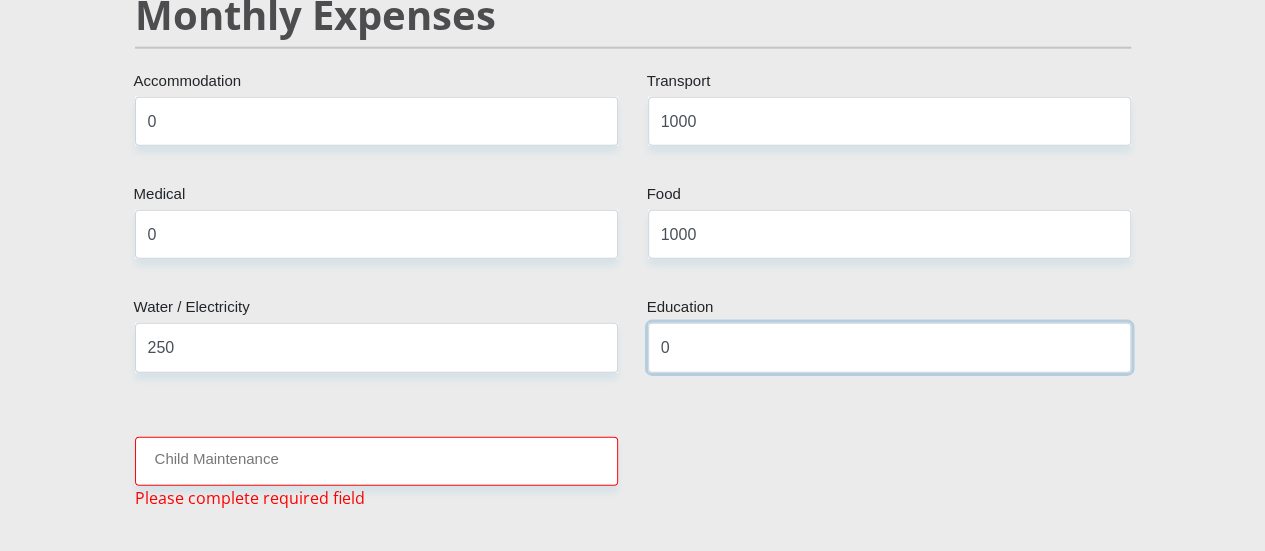 type on "0" 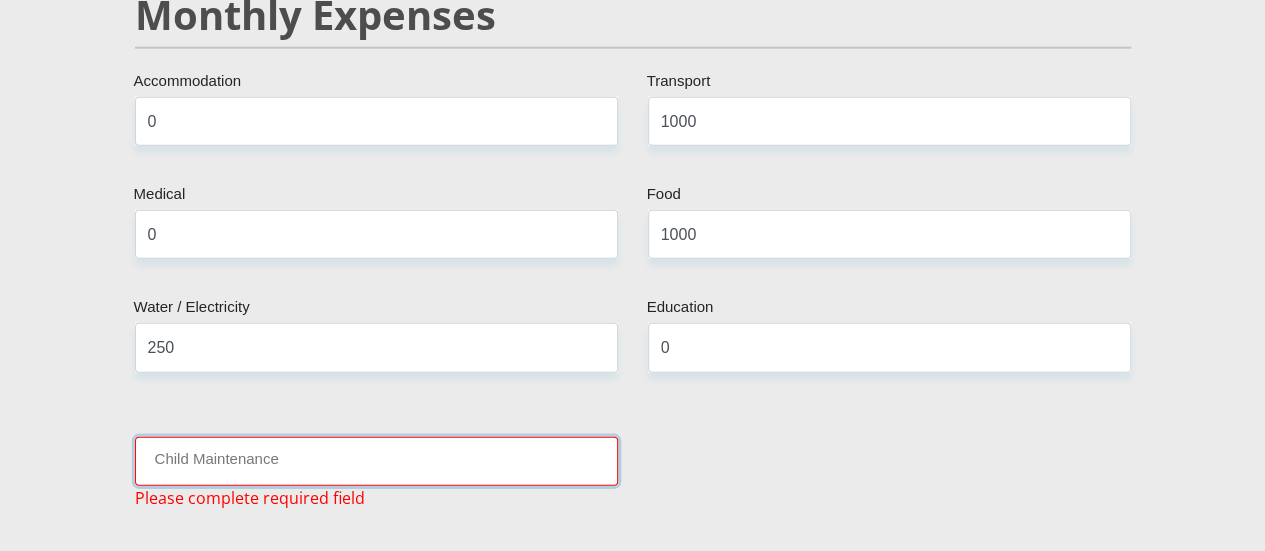 click on "Child Maintenance" at bounding box center [376, 461] 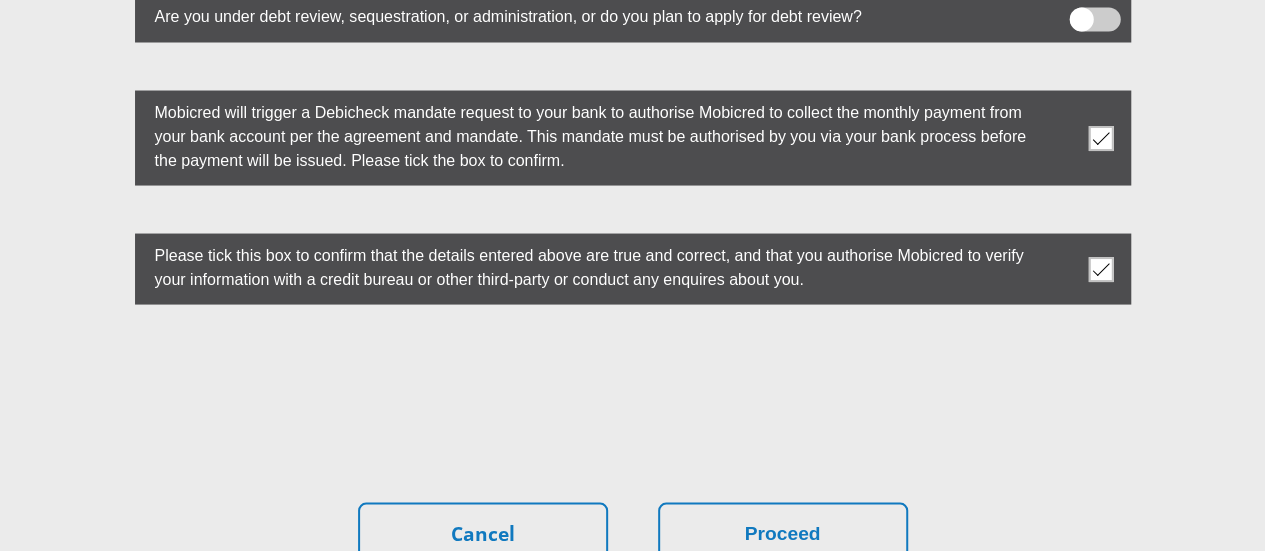 scroll, scrollTop: 5679, scrollLeft: 0, axis: vertical 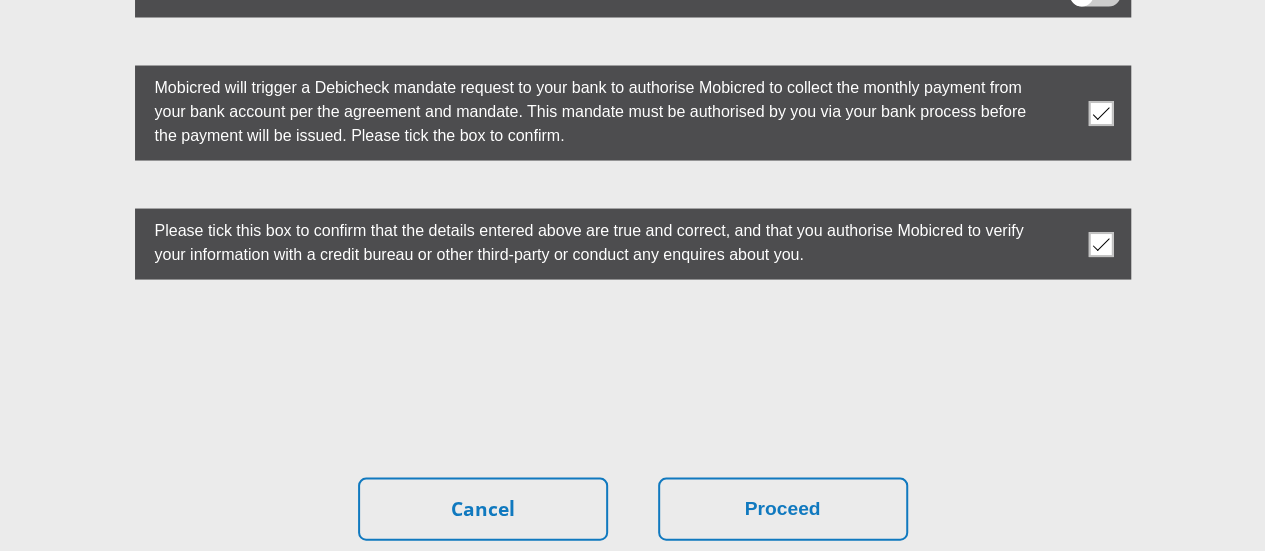 type on "0" 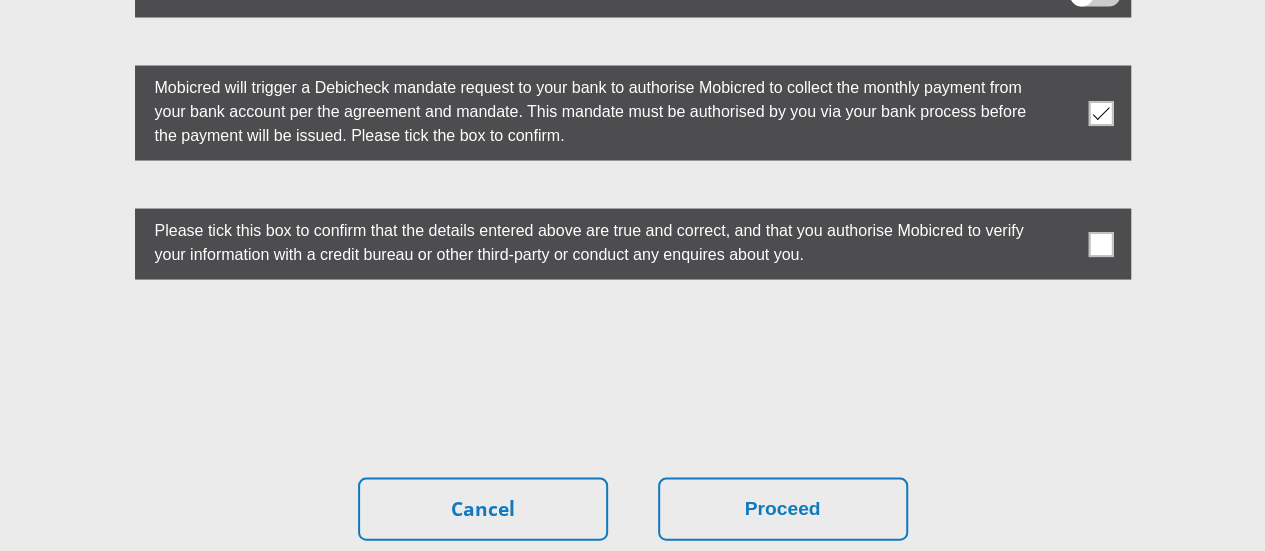click at bounding box center [1100, 243] 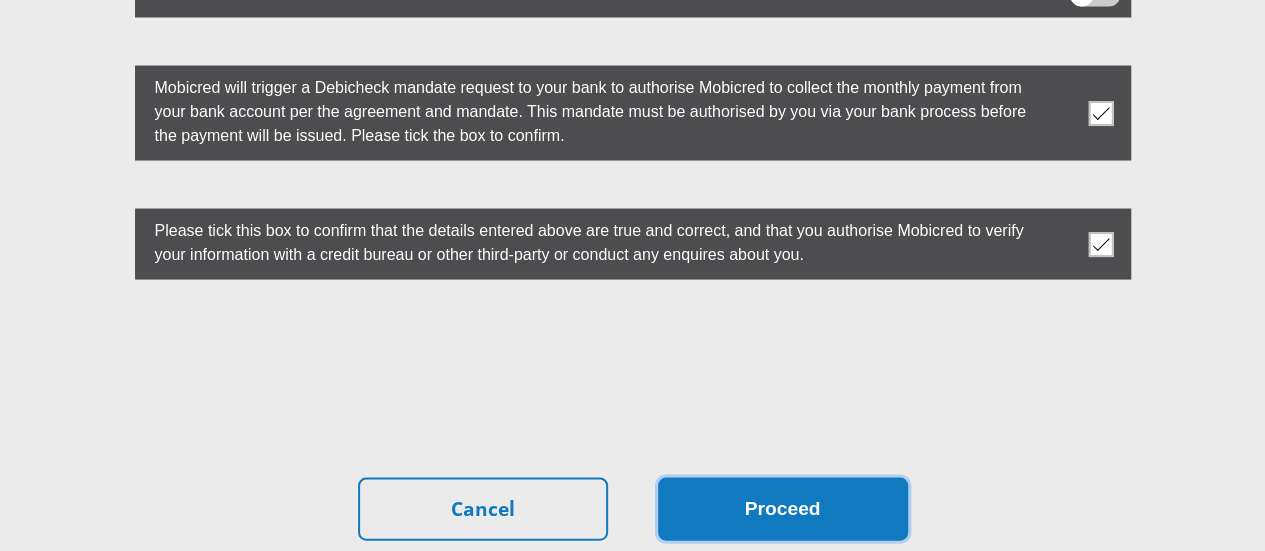 click on "Proceed" at bounding box center [783, 508] 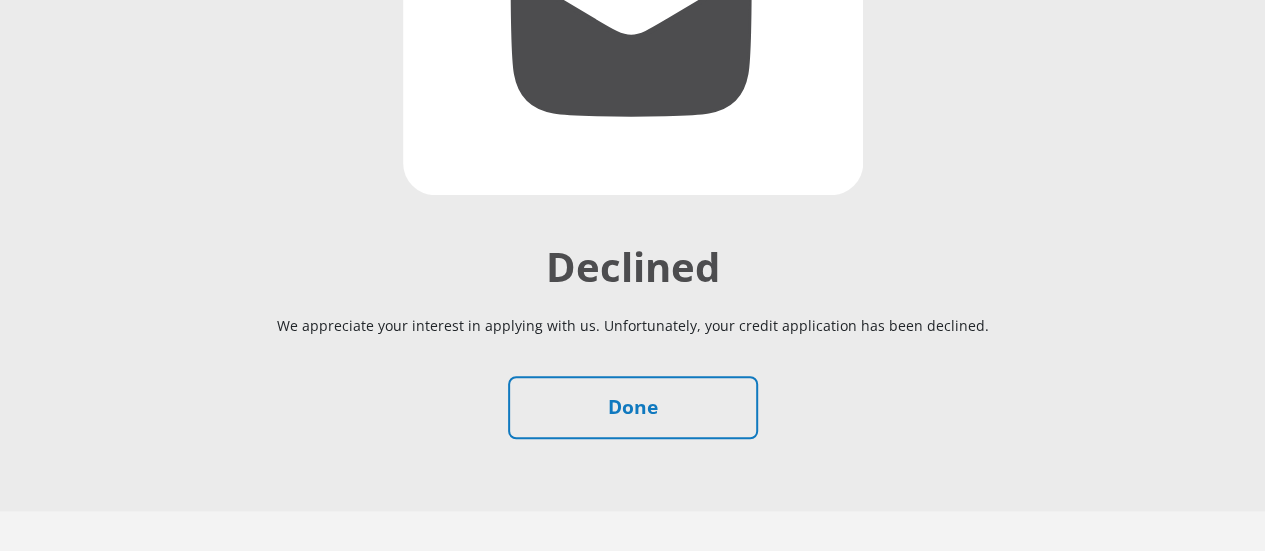 scroll, scrollTop: 521, scrollLeft: 0, axis: vertical 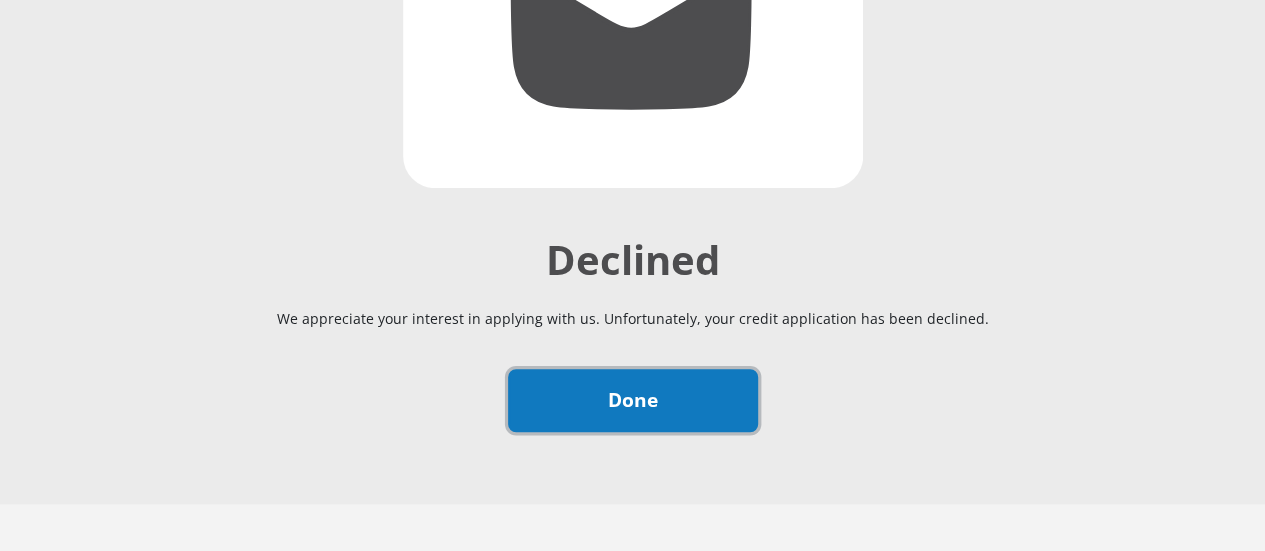 click on "Done" at bounding box center [633, 400] 